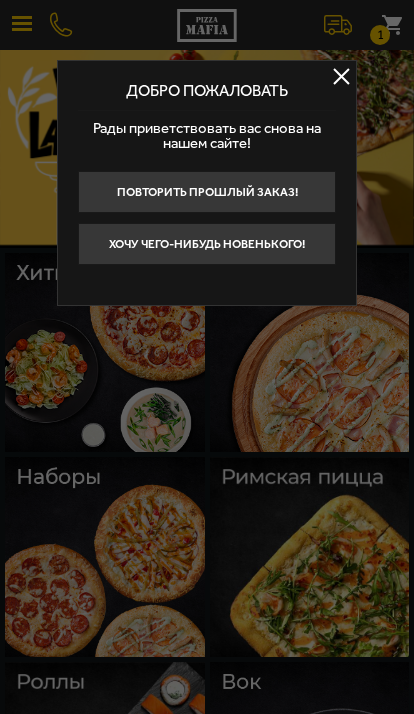 scroll, scrollTop: 0, scrollLeft: 0, axis: both 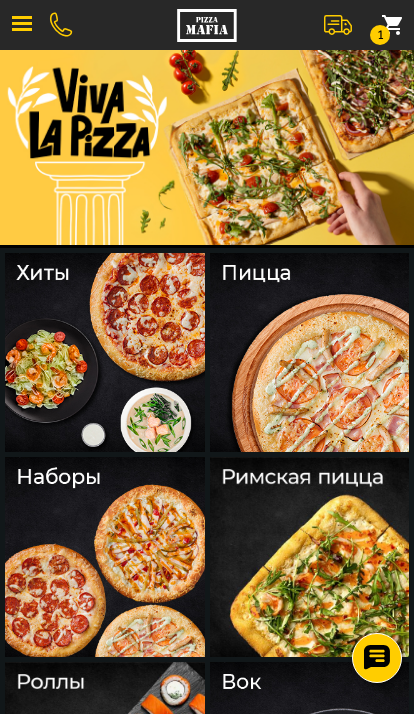 click on "1" at bounding box center [392, 25] 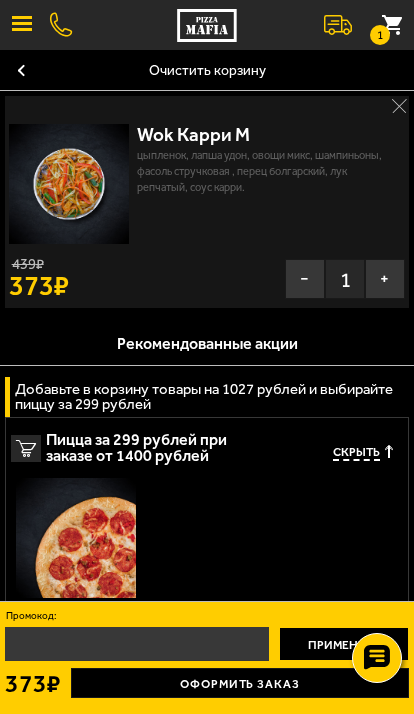 click 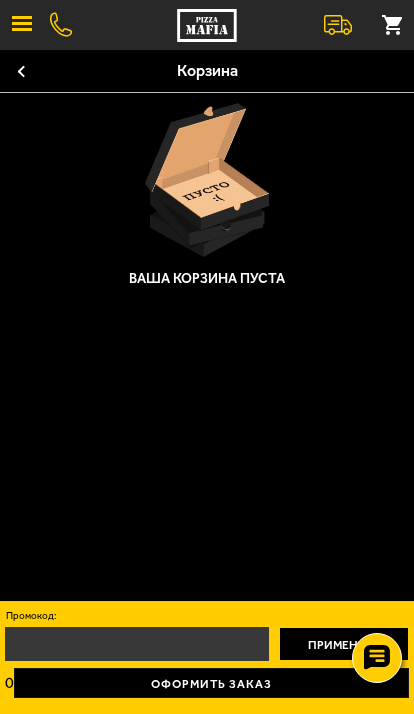 click at bounding box center (22, 25) 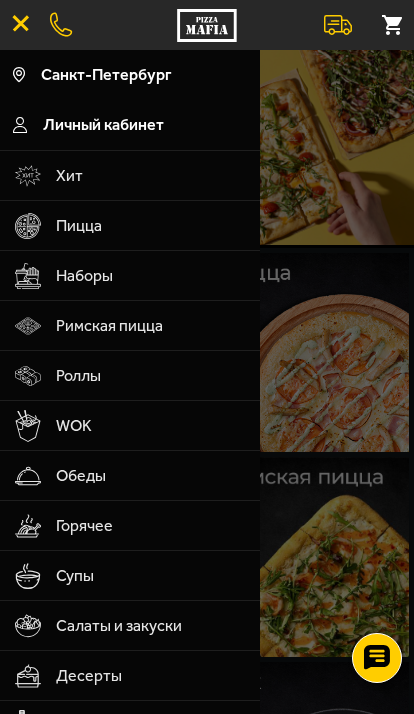 click on "Супы" at bounding box center [151, 576] 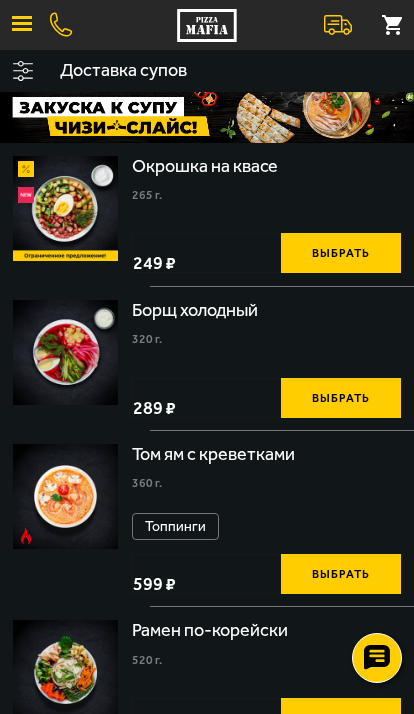 scroll, scrollTop: 25, scrollLeft: 0, axis: vertical 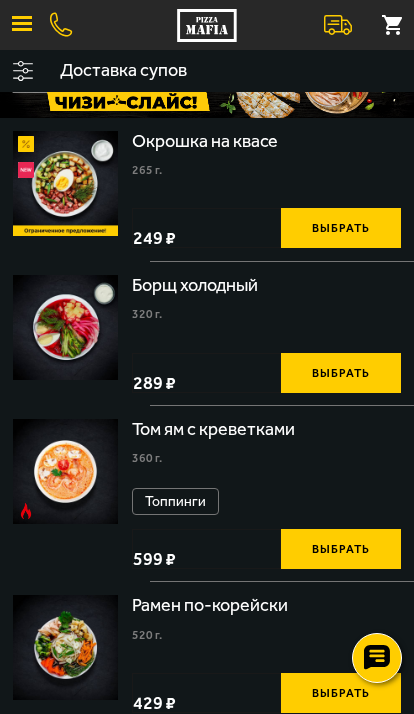 click on "Выбрать" at bounding box center (341, 373) 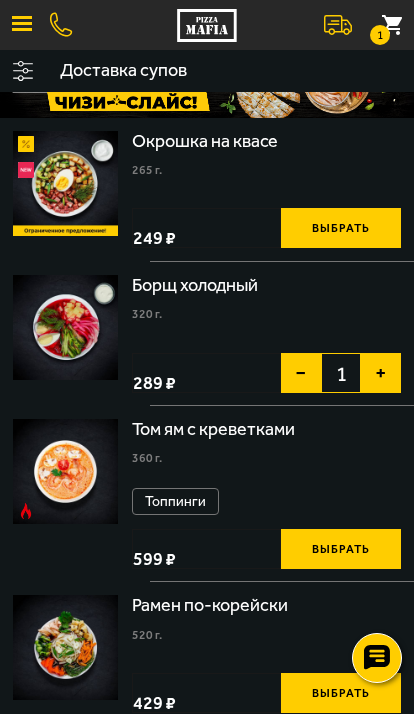 click on "+" at bounding box center (381, 373) 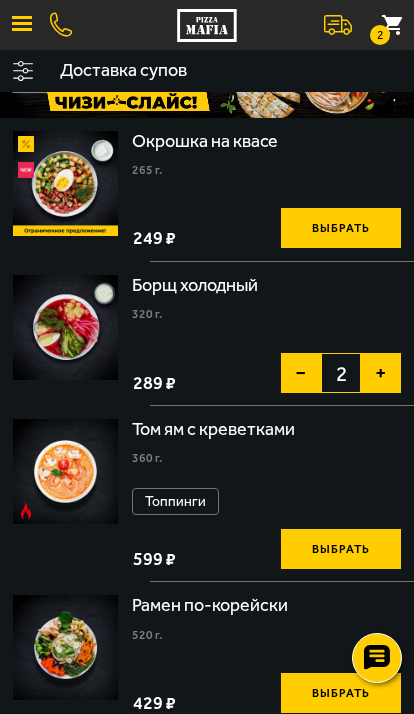 click at bounding box center (22, 25) 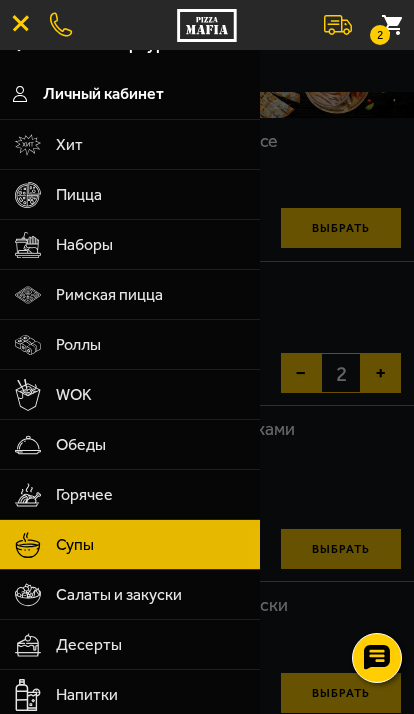 scroll, scrollTop: 32, scrollLeft: 0, axis: vertical 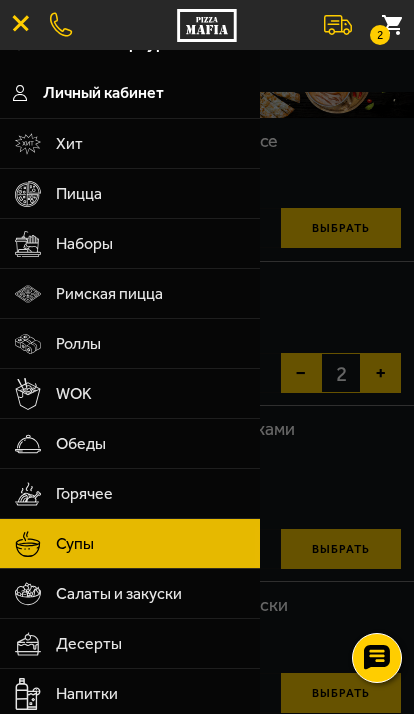 click on "WOK" at bounding box center [151, 394] 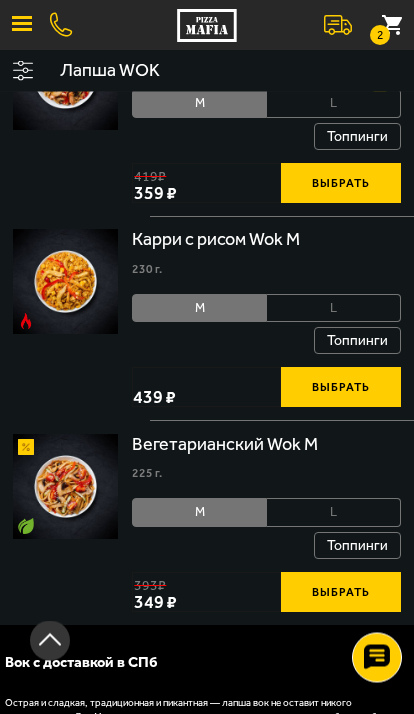 scroll, scrollTop: 2485, scrollLeft: 0, axis: vertical 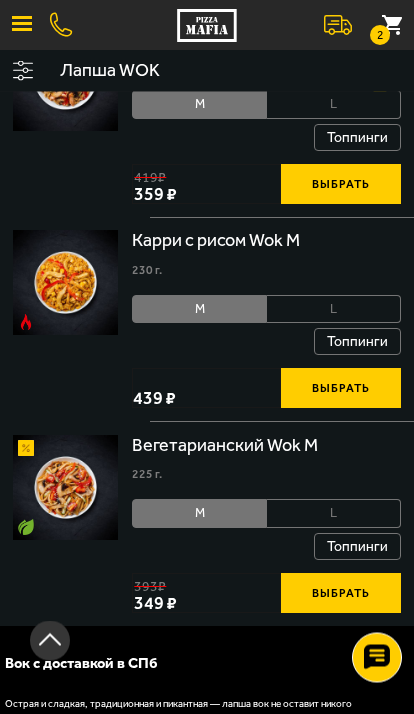 click at bounding box center [22, 25] 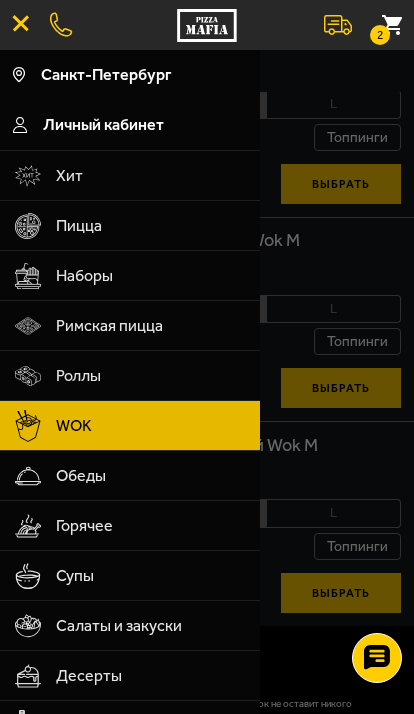 click on "Салаты и закуски" at bounding box center (151, 626) 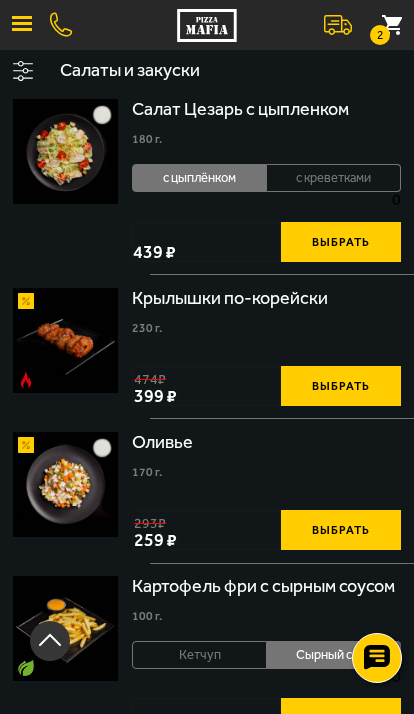 scroll, scrollTop: 146, scrollLeft: 0, axis: vertical 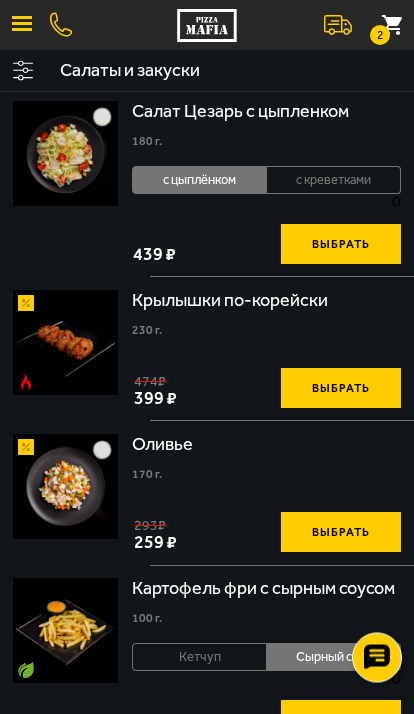 click on "2" at bounding box center (392, 25) 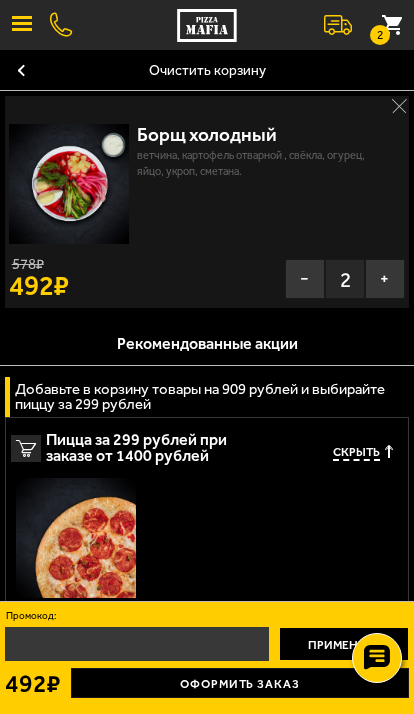 click at bounding box center [22, 25] 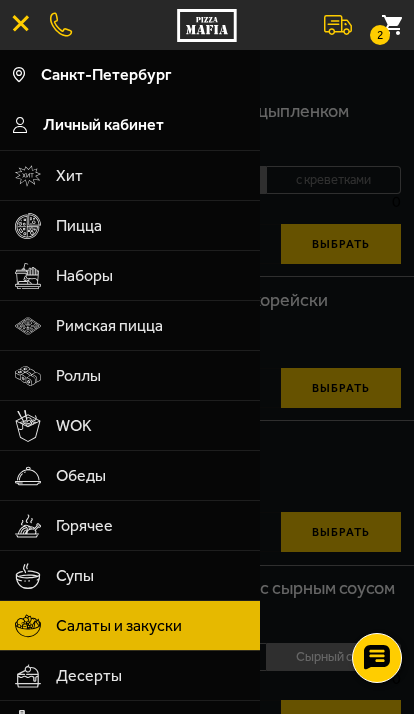 click on "Хит" at bounding box center (151, 176) 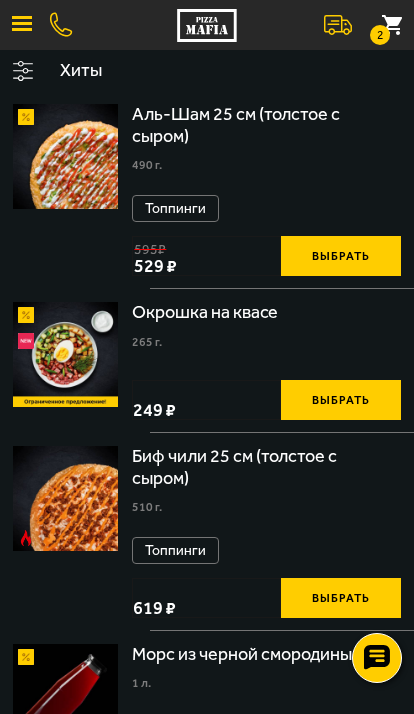 click at bounding box center (22, 23) 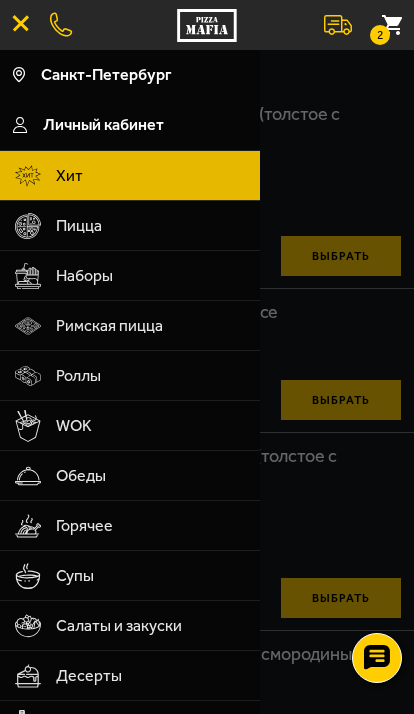 click on "Роллы" at bounding box center (151, 376) 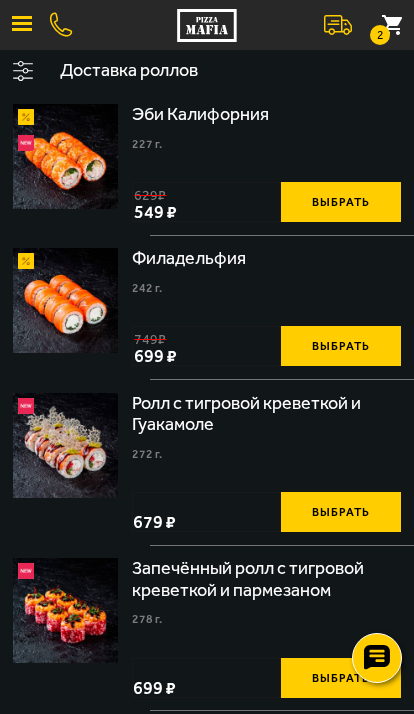 click at bounding box center (22, 25) 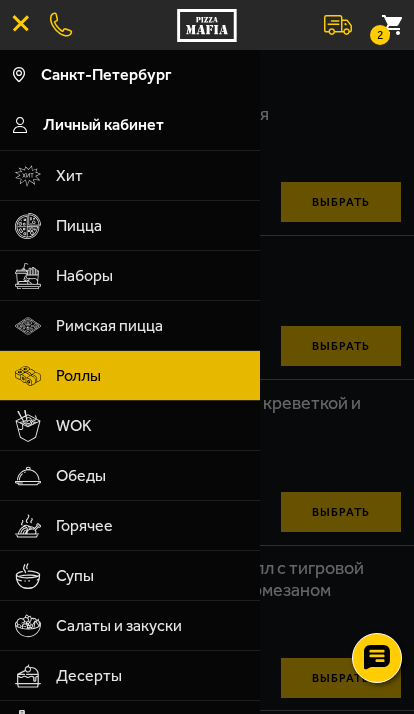 click on "WOK" at bounding box center (151, 426) 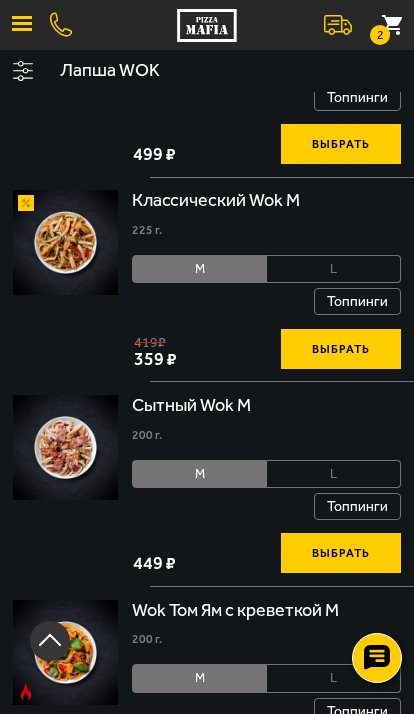 scroll, scrollTop: 1109, scrollLeft: 0, axis: vertical 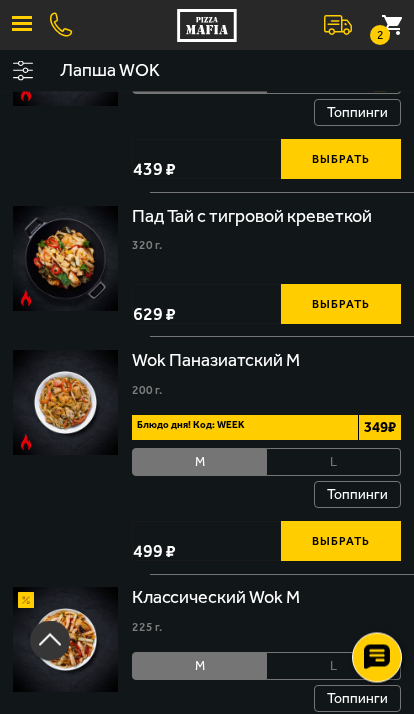 click on "L" at bounding box center [334, 463] 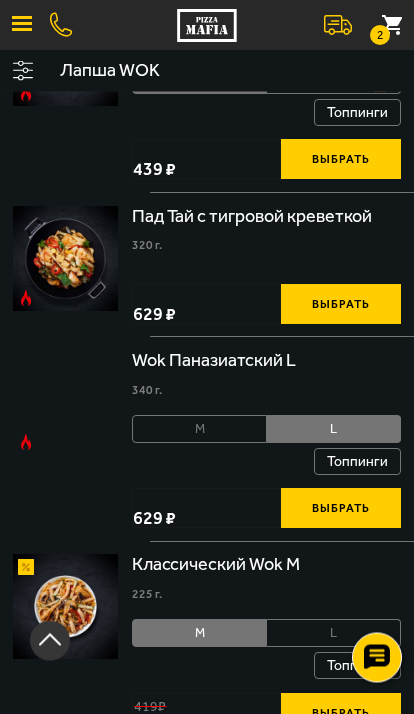 scroll, scrollTop: 713, scrollLeft: 0, axis: vertical 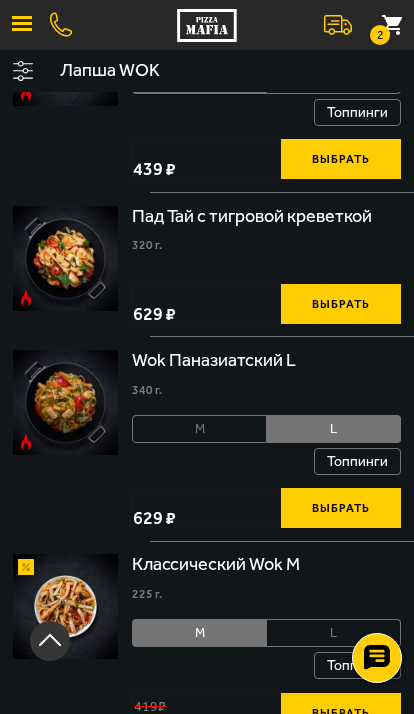 click on "M" at bounding box center [199, 429] 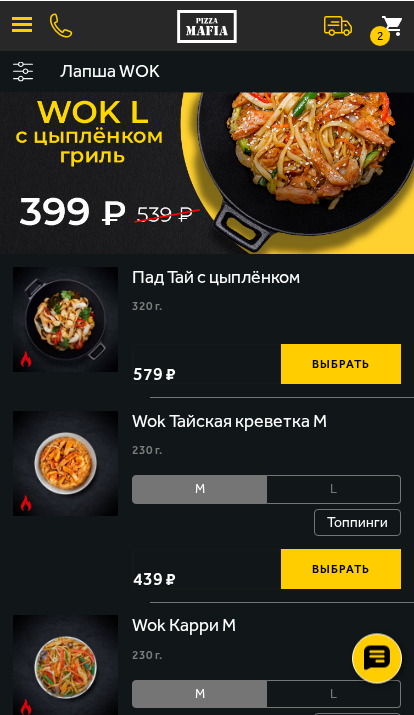 scroll, scrollTop: 0, scrollLeft: 0, axis: both 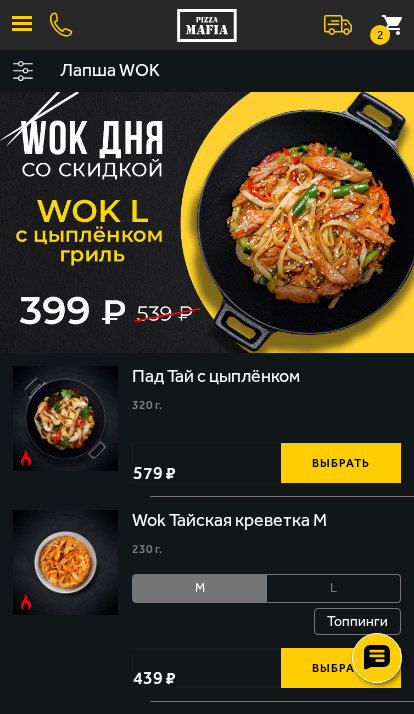 click at bounding box center [207, 222] 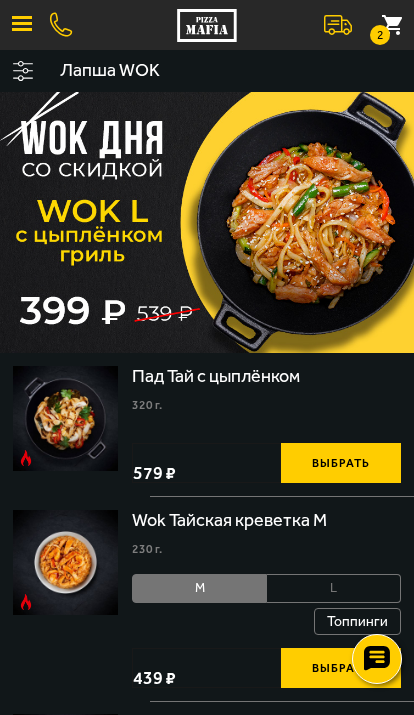 click on "2" at bounding box center [380, 35] 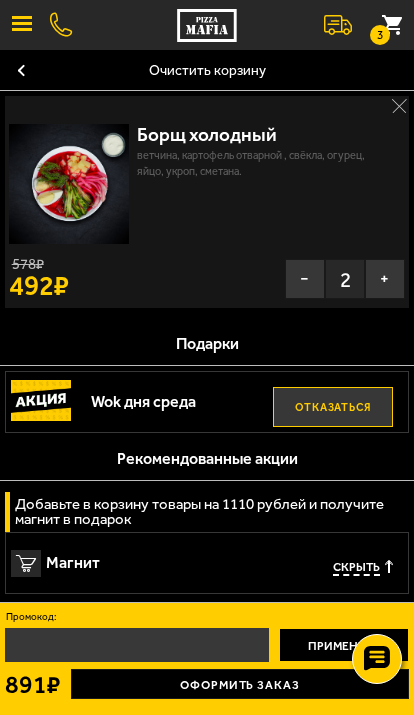 click on "Wok дня среда" at bounding box center [178, 402] 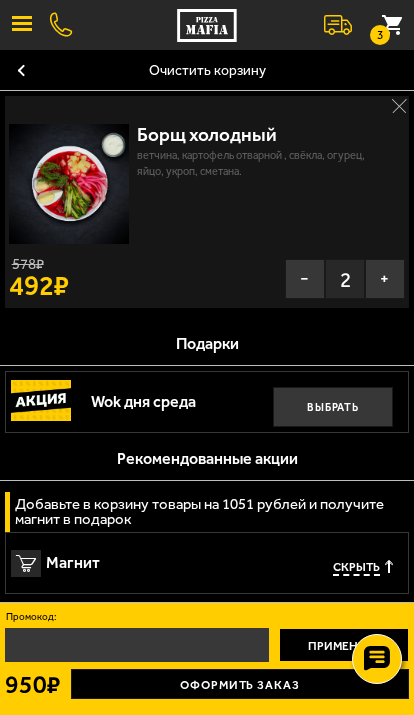 click on "Выбрать" at bounding box center (333, 407) 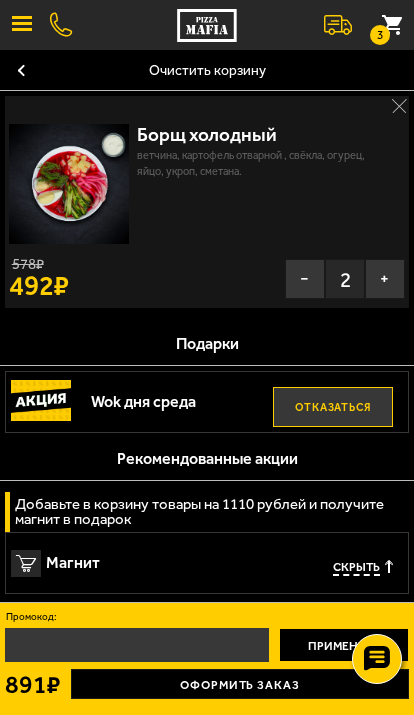 click on "Отказаться" at bounding box center (333, 407) 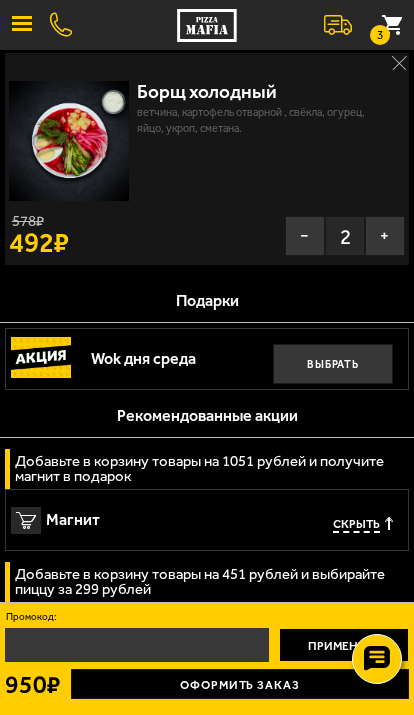 scroll, scrollTop: 46, scrollLeft: 0, axis: vertical 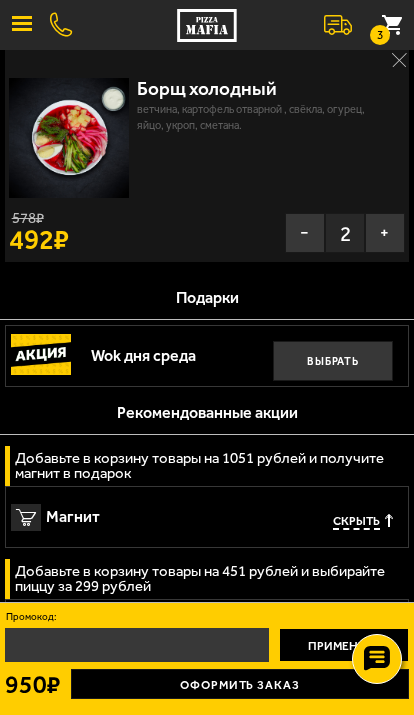 click on "Выбрать" at bounding box center (333, 361) 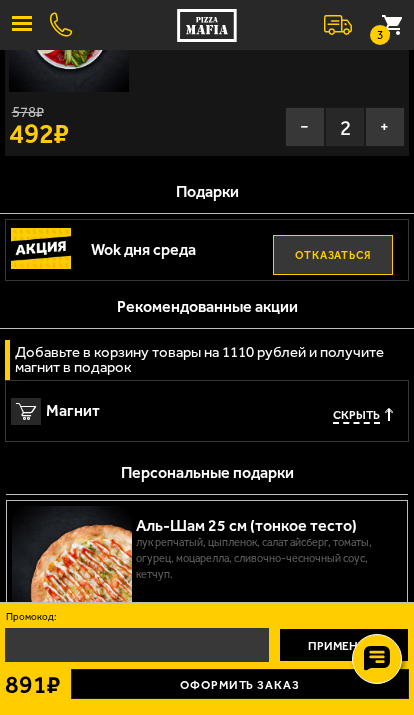 scroll, scrollTop: 153, scrollLeft: 0, axis: vertical 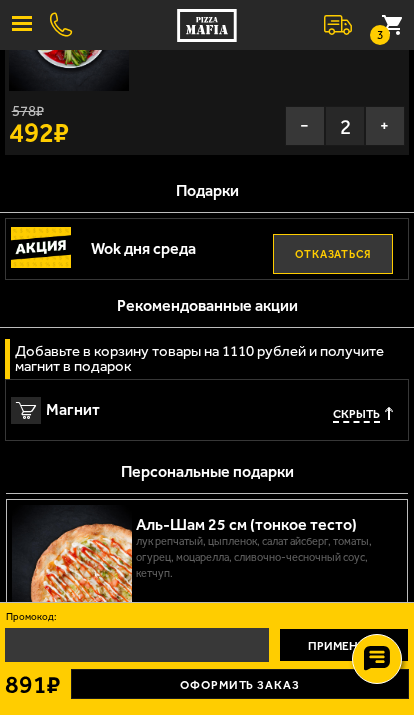 click on "Отказаться" at bounding box center (333, 254) 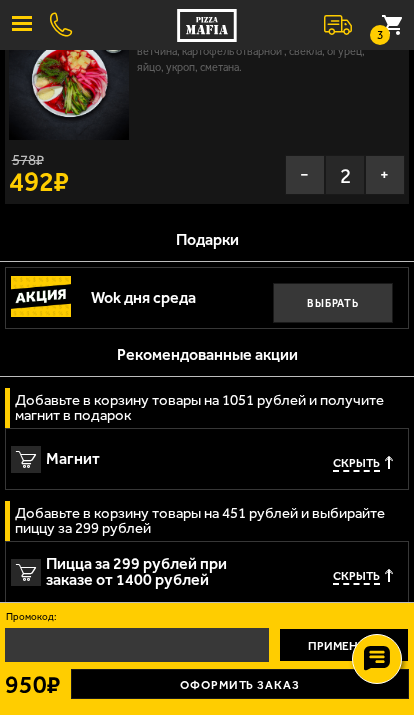 scroll, scrollTop: 91, scrollLeft: 0, axis: vertical 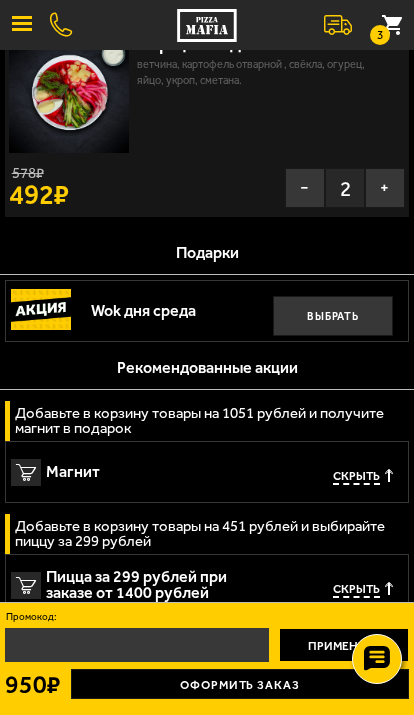 click at bounding box center [41, 309] 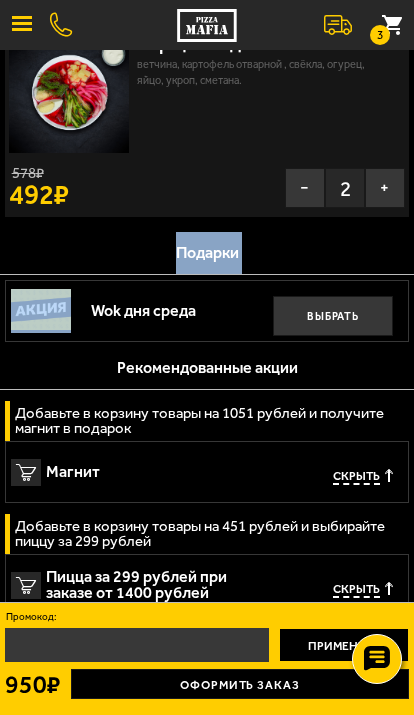 click on "Магнит Скрыть" at bounding box center (207, 472) 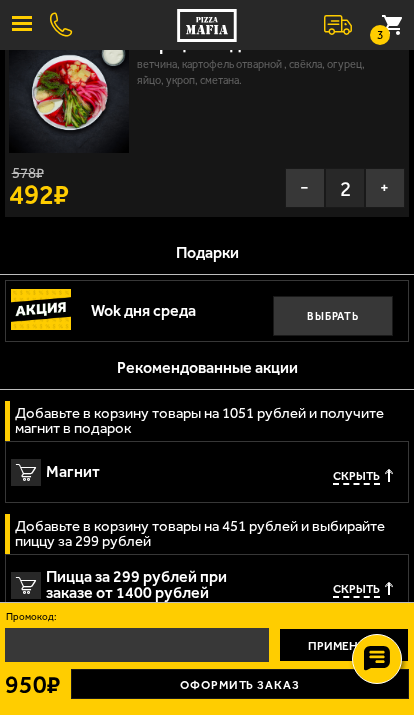 click at bounding box center [22, 25] 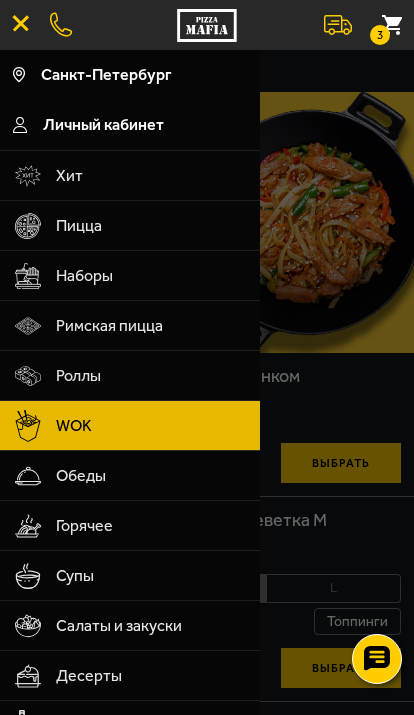 click on "WOK" at bounding box center (151, 426) 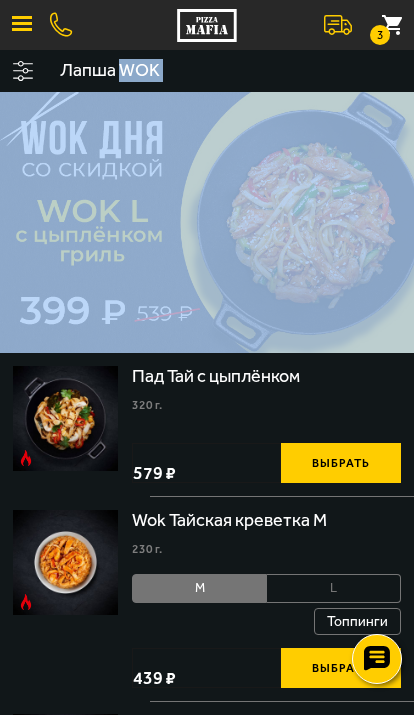 click at bounding box center (207, 222) 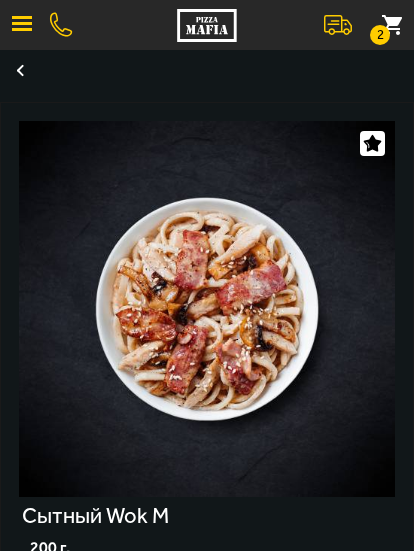 scroll, scrollTop: 0, scrollLeft: 0, axis: both 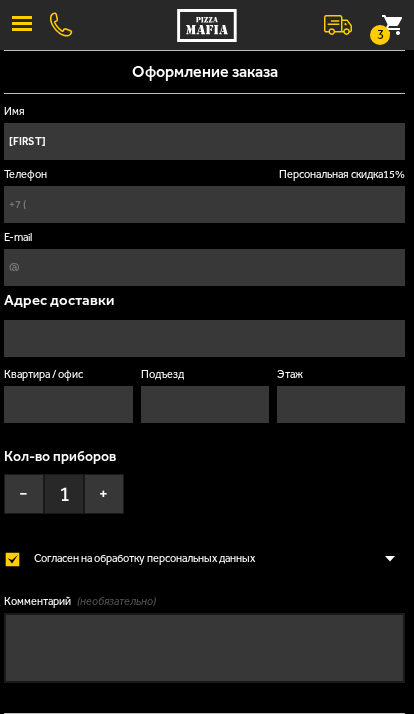 type on "+7 (981) 852-41-59" 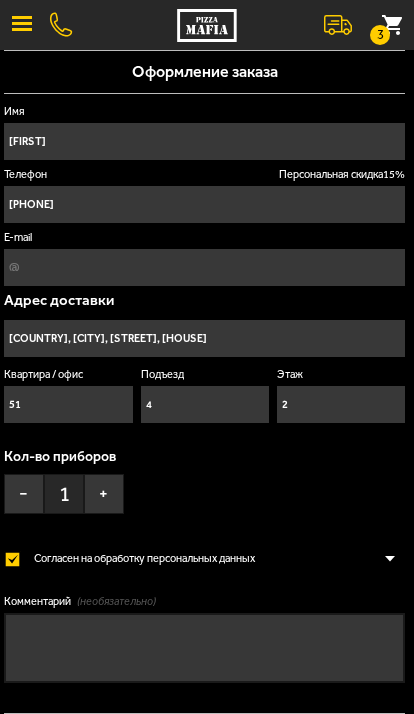 scroll, scrollTop: 1, scrollLeft: 0, axis: vertical 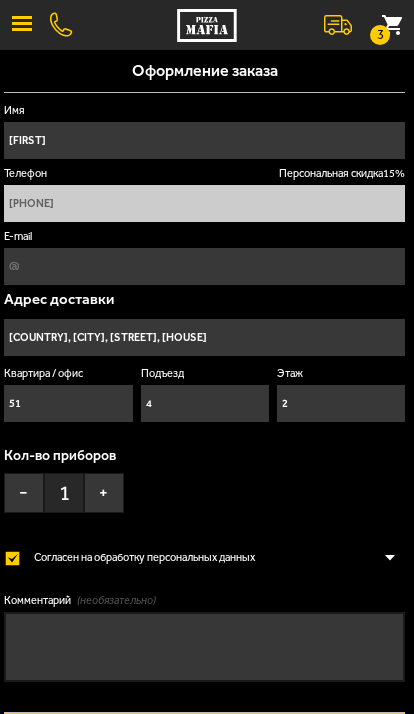 type on "проспект Большевиков, 61к2" 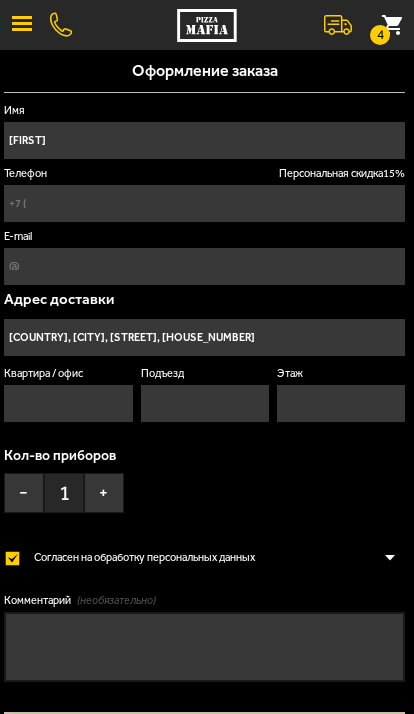 type on "+7 (981) 852-41-59" 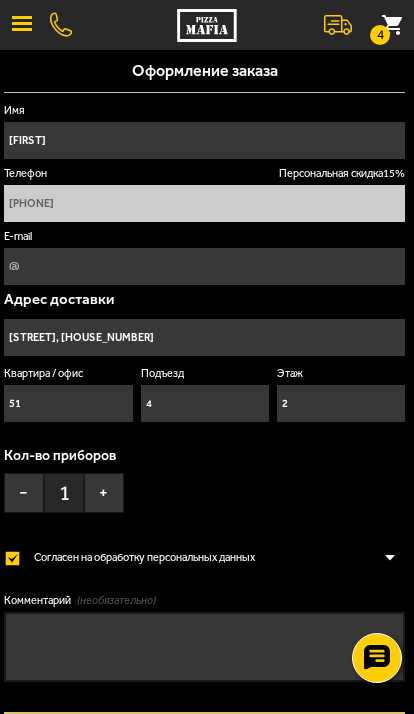 type on "Россия, Санкт-Петербург, проспект Большевиков, 61к2" 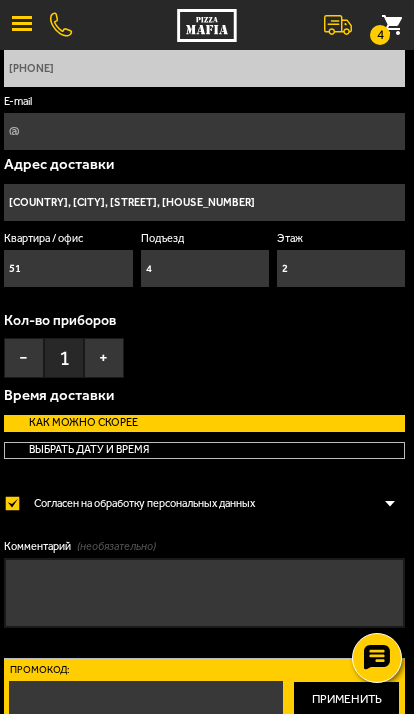 scroll, scrollTop: 127, scrollLeft: 0, axis: vertical 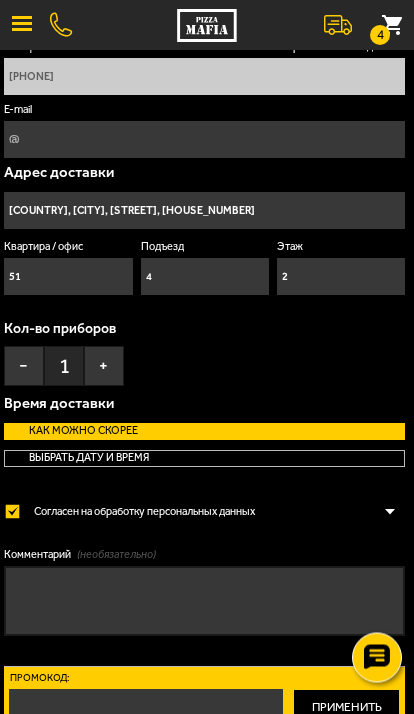 click on "4" at bounding box center (380, 35) 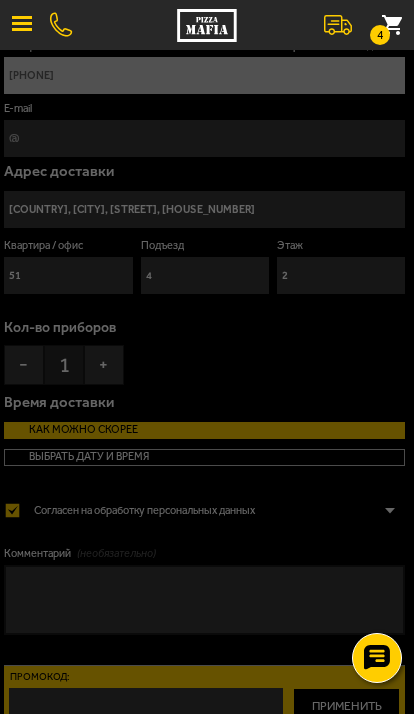 type on "+7 (981) 852-41-59" 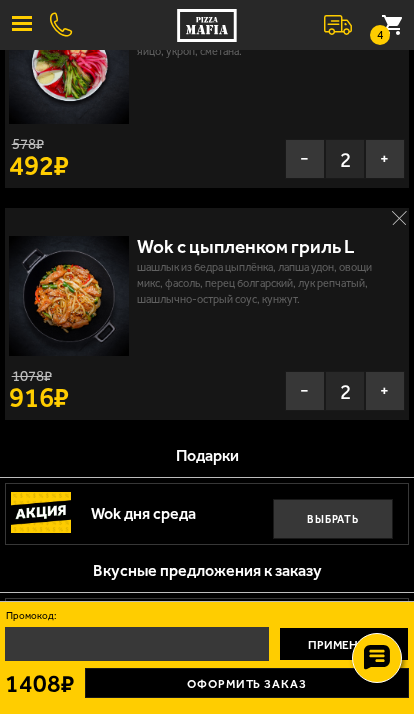 scroll, scrollTop: 124, scrollLeft: 0, axis: vertical 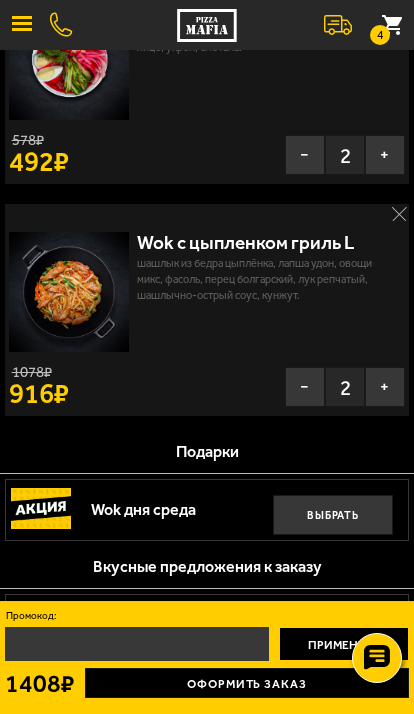 click on "−" at bounding box center (305, 387) 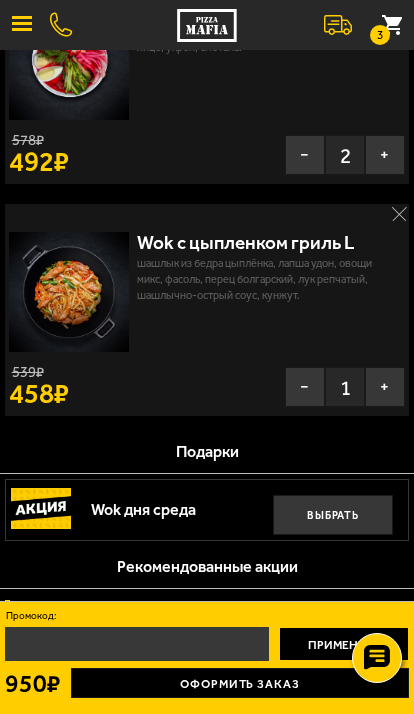 click 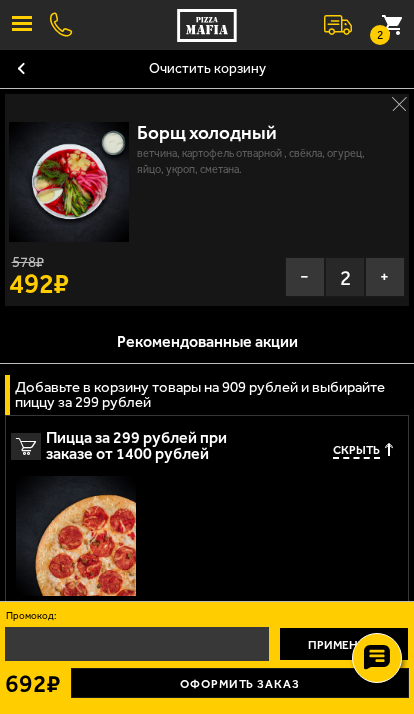 scroll, scrollTop: 4, scrollLeft: 0, axis: vertical 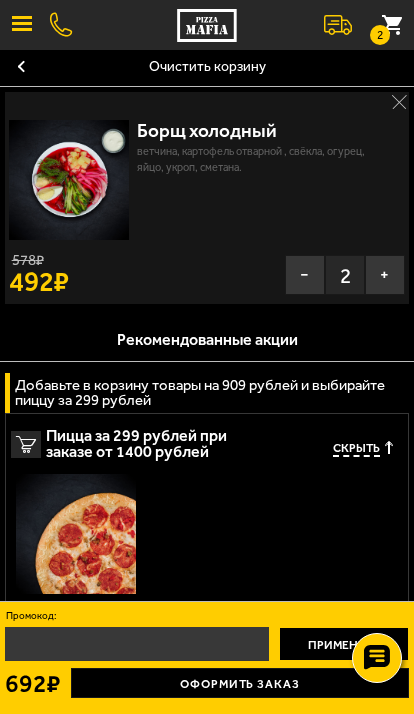 click at bounding box center (22, 25) 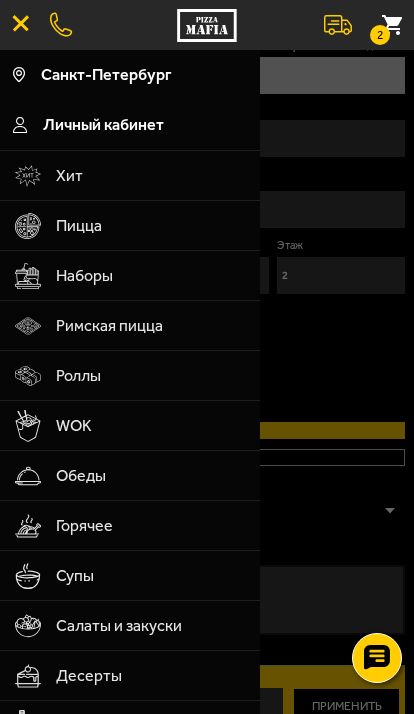 click at bounding box center [28, 176] 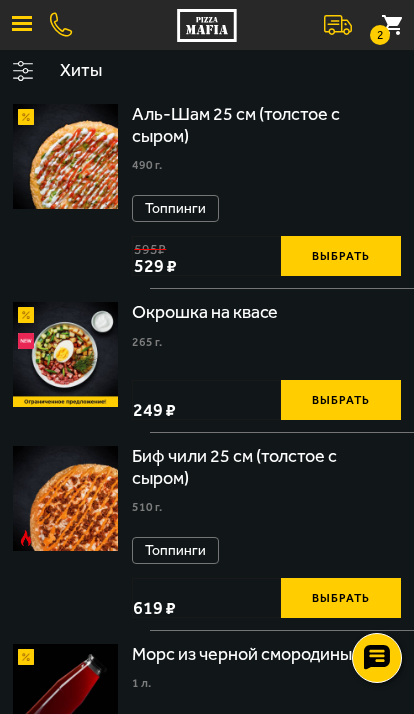 click at bounding box center [22, 25] 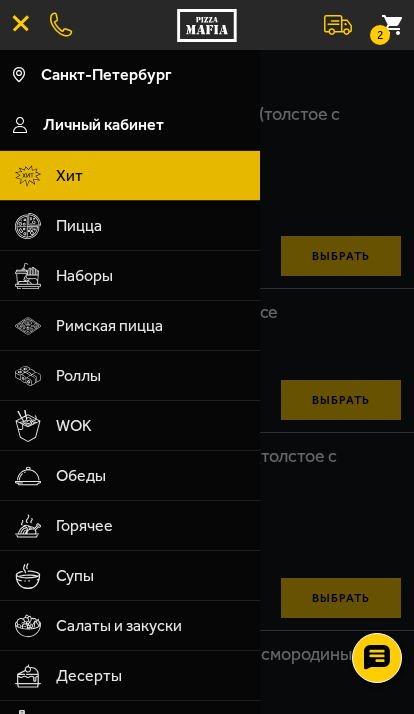 click on "WOK" at bounding box center (151, 426) 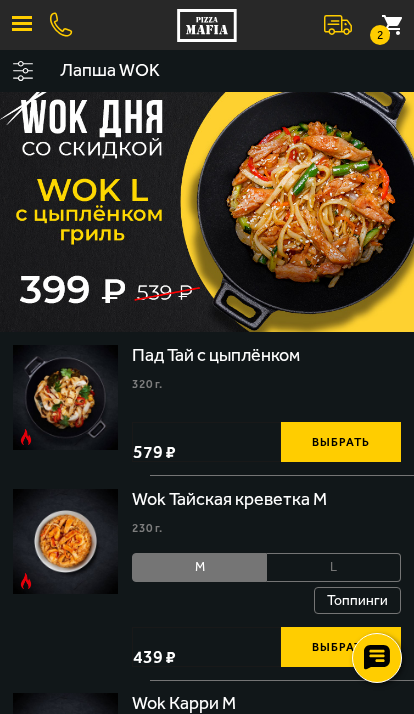 scroll, scrollTop: 0, scrollLeft: 0, axis: both 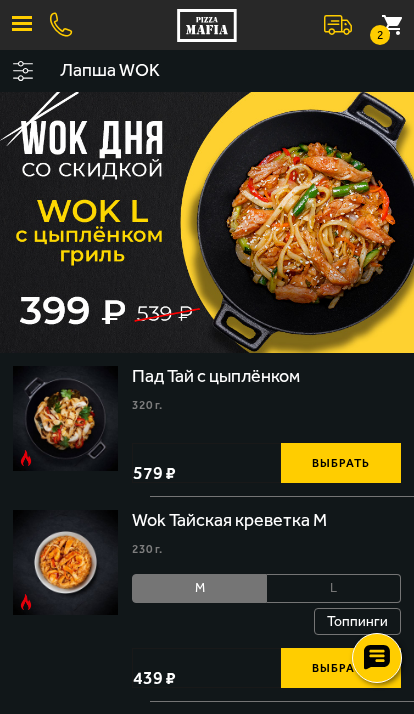 click at bounding box center [207, 222] 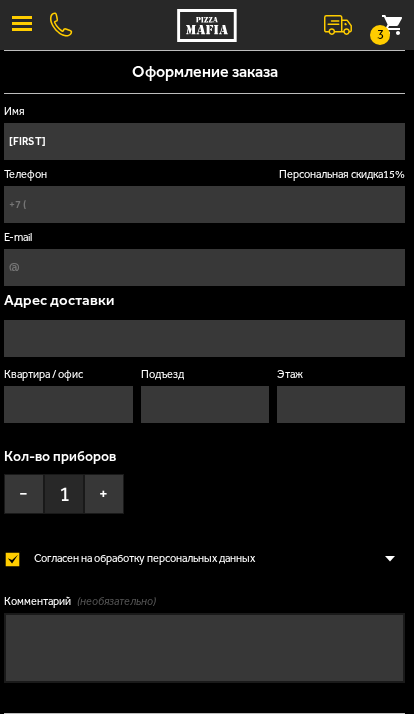 type on "[PHONE]" 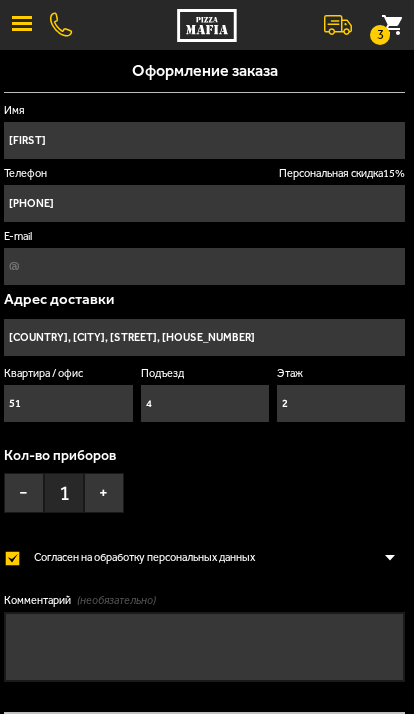 type on "[STREET], [HOUSE_NUMBER]" 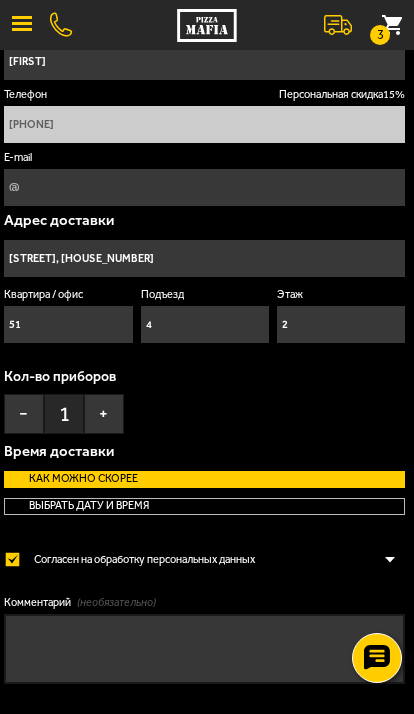 scroll, scrollTop: 79, scrollLeft: 0, axis: vertical 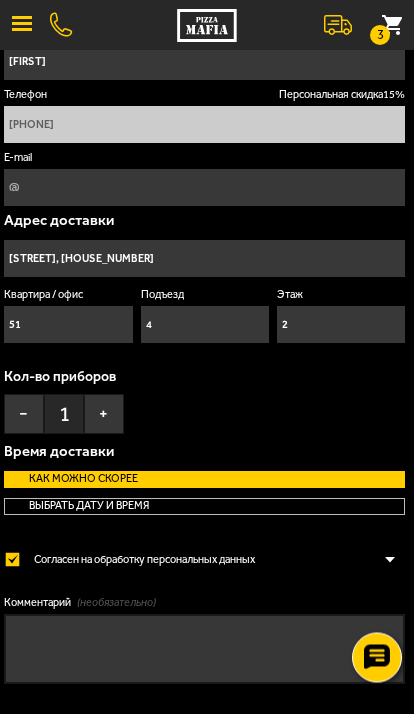 click on "3" at bounding box center (392, 25) 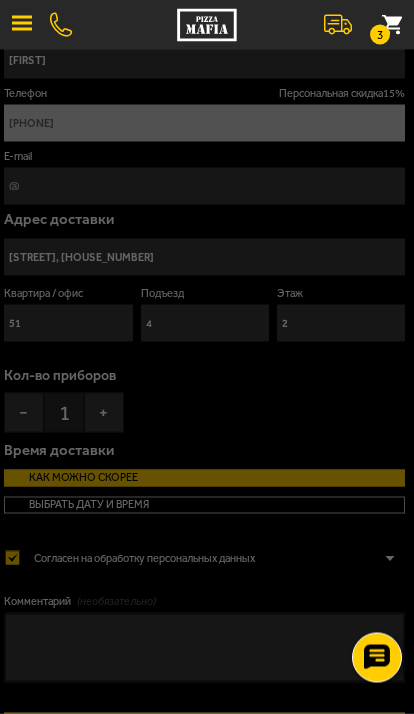 scroll, scrollTop: 0, scrollLeft: 0, axis: both 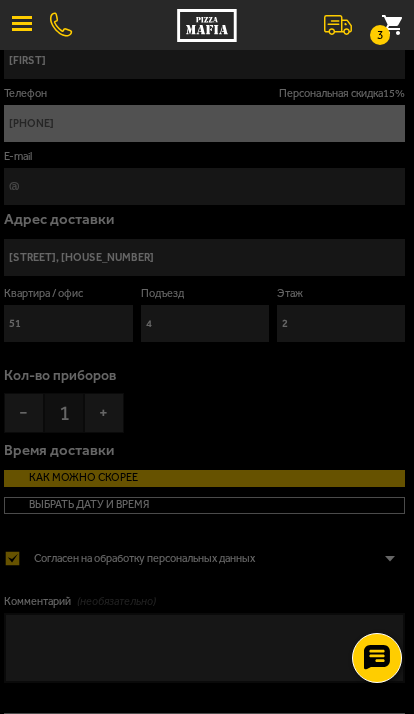 type on "[PHONE]" 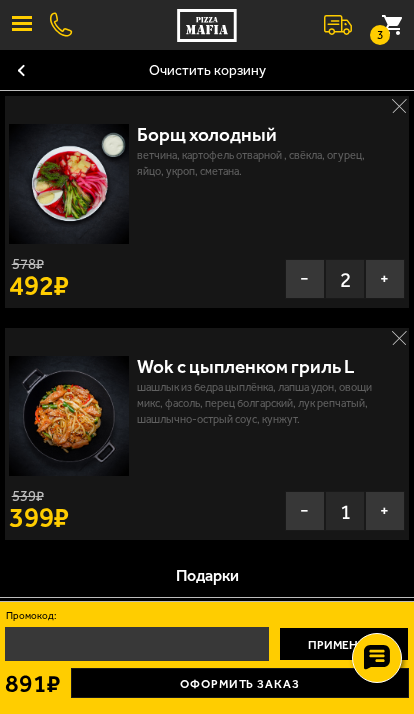 click on "+" at bounding box center (385, 511) 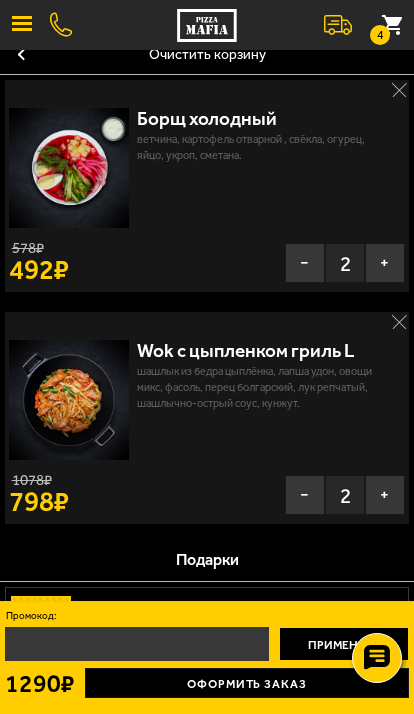 scroll, scrollTop: 17, scrollLeft: 0, axis: vertical 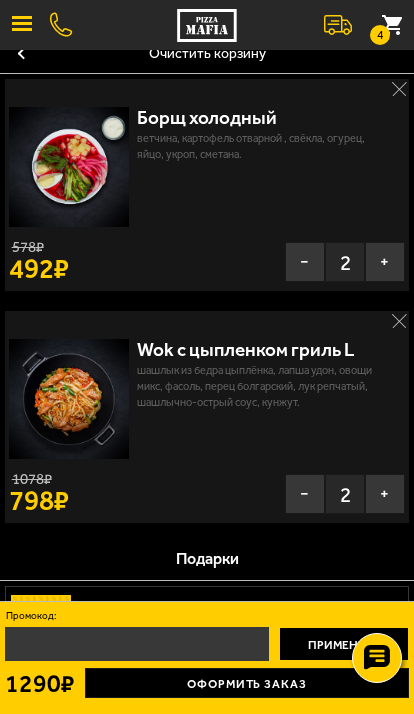 click on "Wok с цыпленком гриль L шашлык из бедра цыплёнка, лапша удон, овощи микс, фасоль, перец болгарский, лук репчатый, шашлычно-острый соус, кунжут." at bounding box center (207, 390) 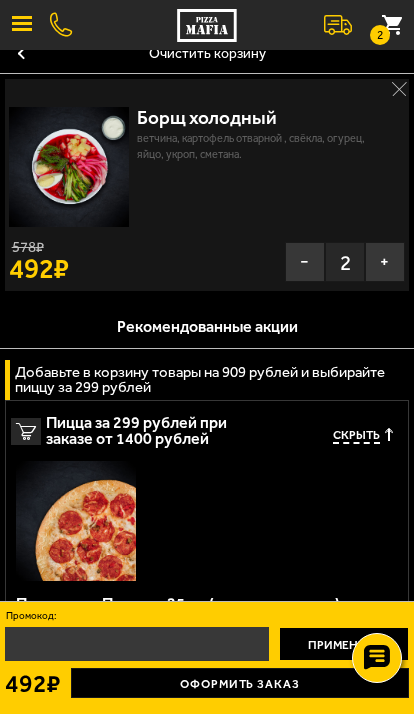 click on "Рекомендованные акции" at bounding box center [207, 327] 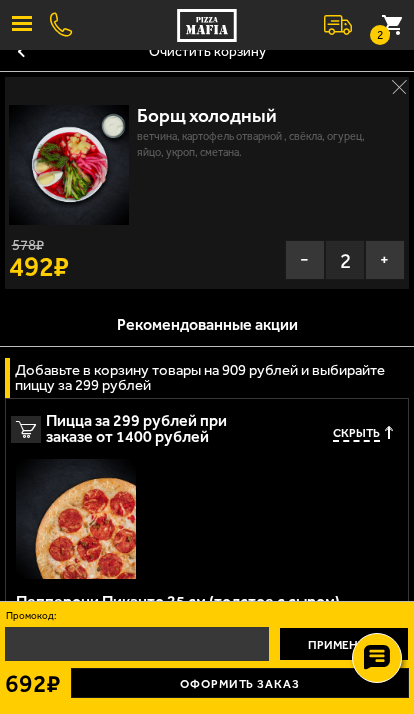 scroll, scrollTop: 0, scrollLeft: 0, axis: both 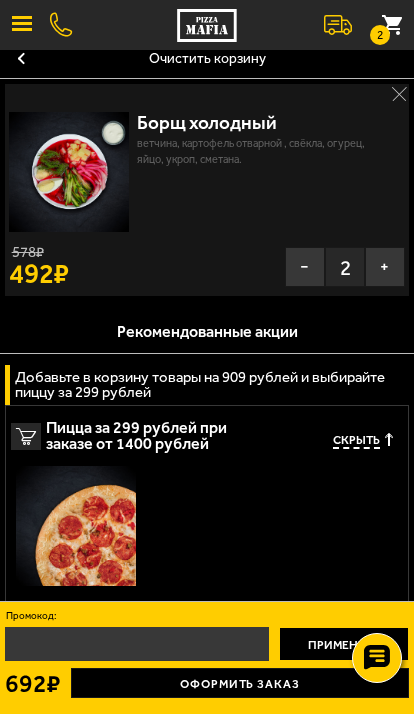 click at bounding box center (22, 25) 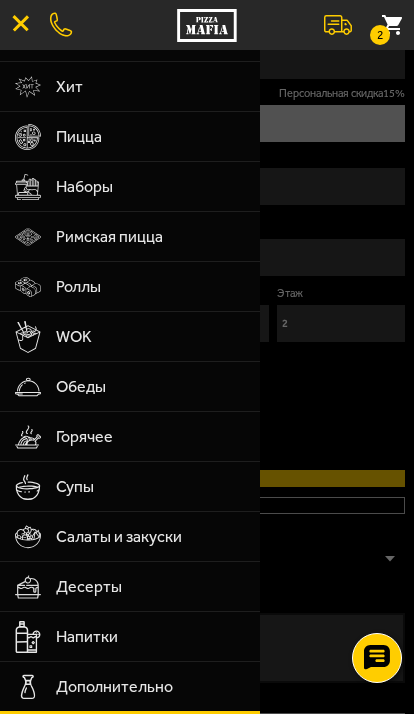 scroll, scrollTop: 92, scrollLeft: 0, axis: vertical 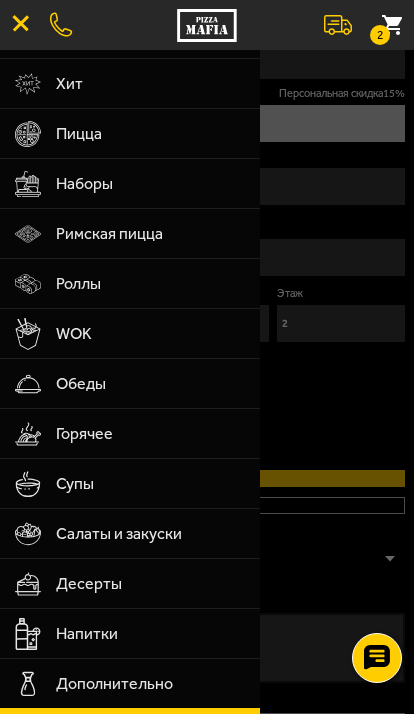 click on "Горячее" at bounding box center [151, 434] 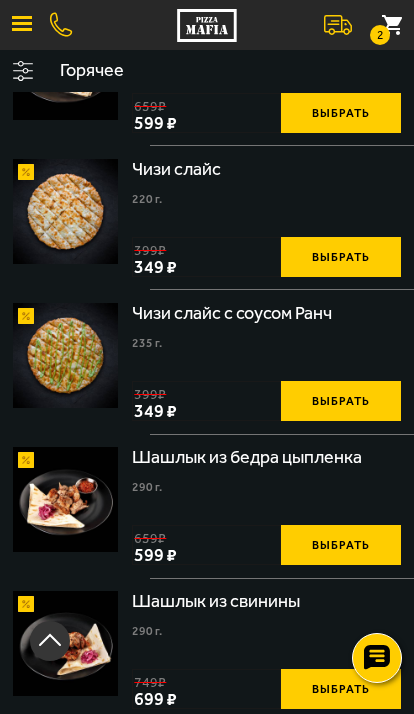 scroll, scrollTop: 1781, scrollLeft: 0, axis: vertical 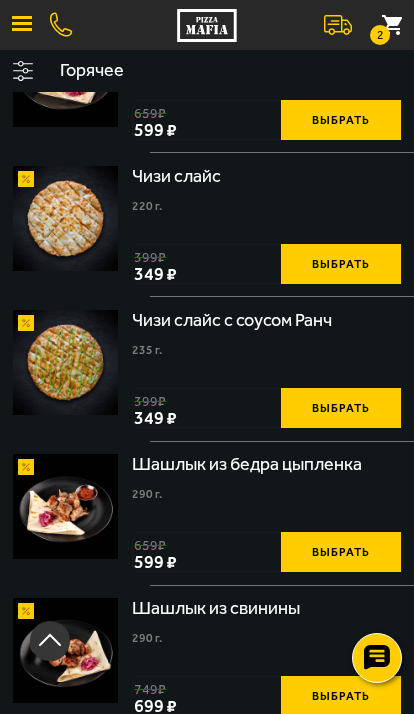 click at bounding box center [22, 29] 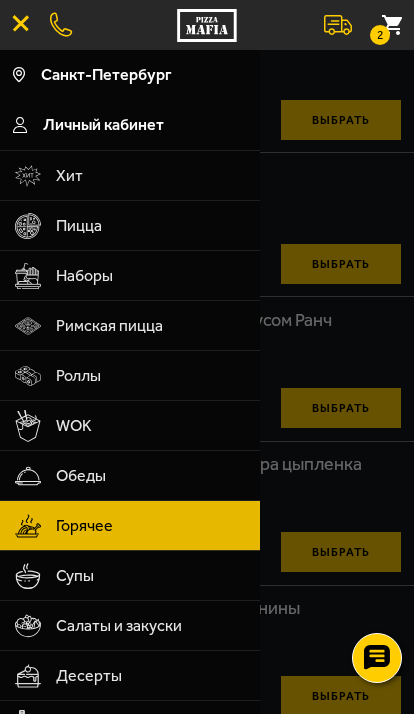 scroll, scrollTop: 0, scrollLeft: 0, axis: both 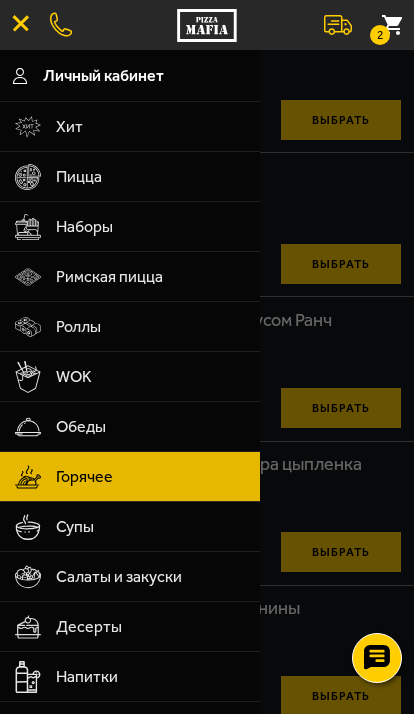 click on "Обеды" at bounding box center [151, 427] 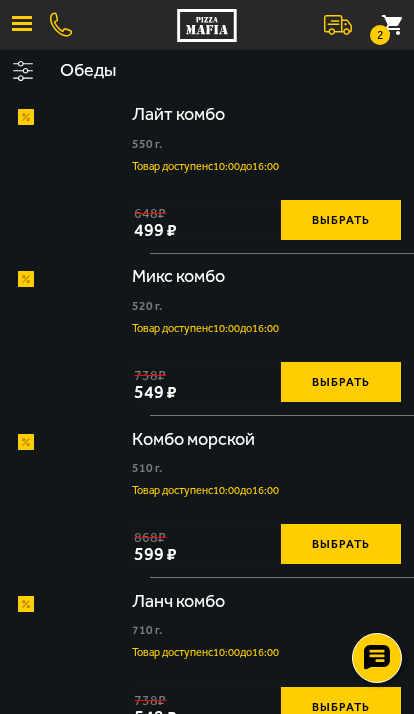 scroll, scrollTop: 0, scrollLeft: 0, axis: both 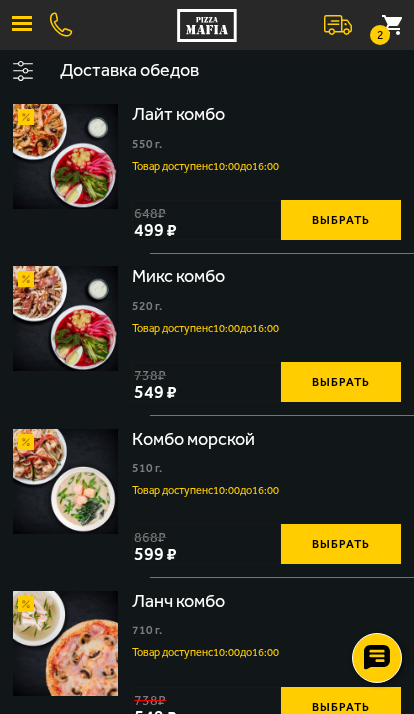 click at bounding box center [22, 25] 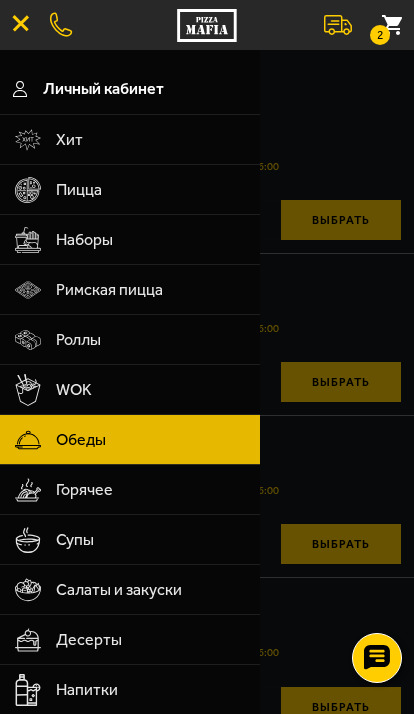 scroll, scrollTop: 58, scrollLeft: 0, axis: vertical 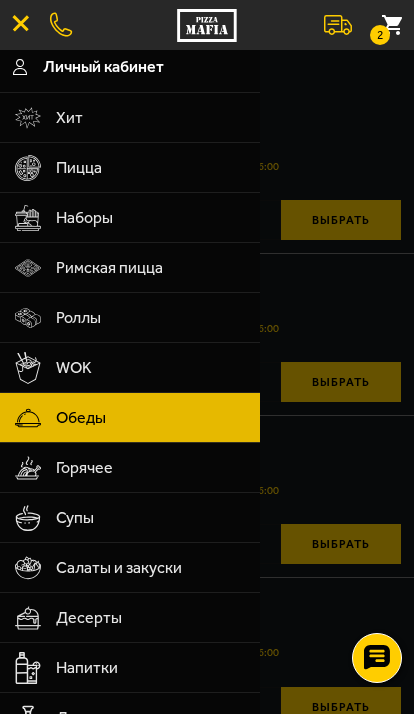 click on "Горячее" at bounding box center [151, 468] 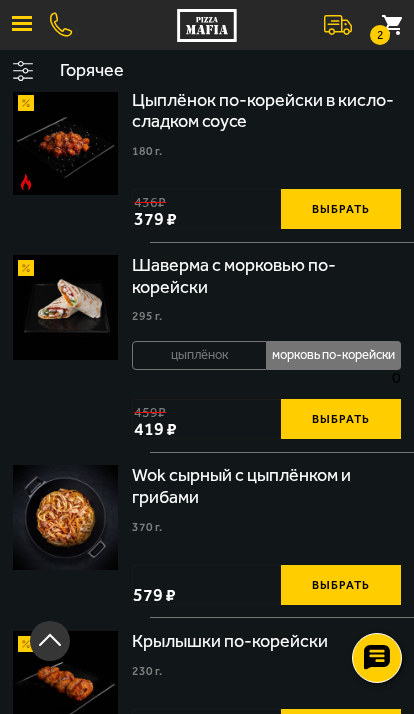 scroll, scrollTop: 257, scrollLeft: 0, axis: vertical 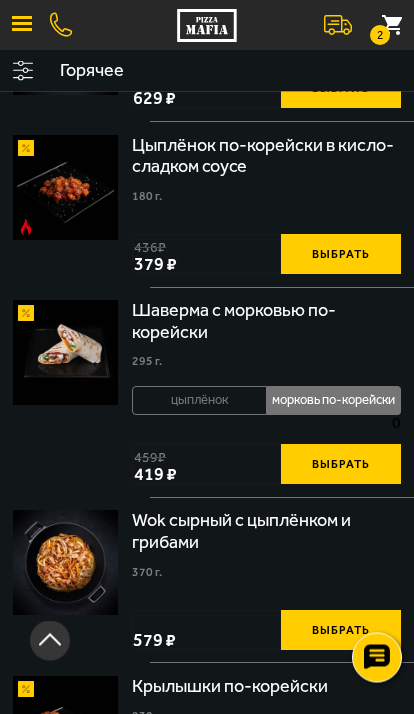 click at bounding box center (22, 25) 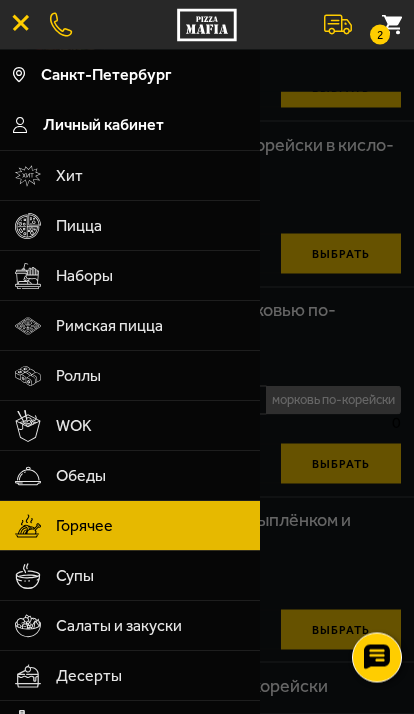 scroll, scrollTop: 0, scrollLeft: 0, axis: both 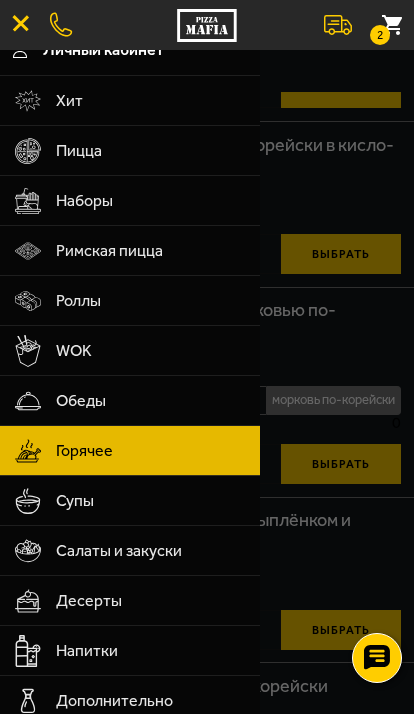 click on "Салаты и закуски" at bounding box center (151, 551) 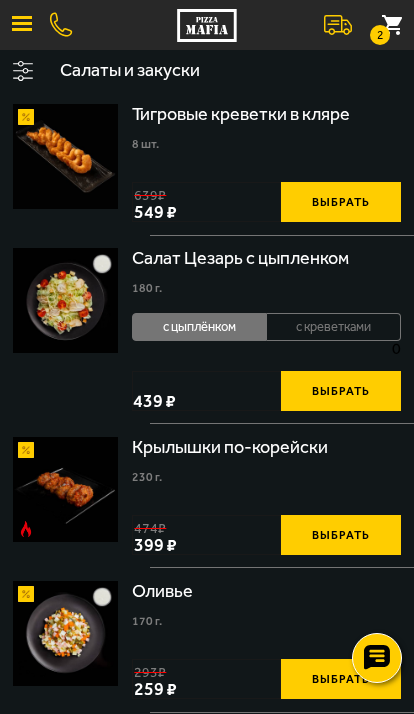 scroll, scrollTop: 0, scrollLeft: 0, axis: both 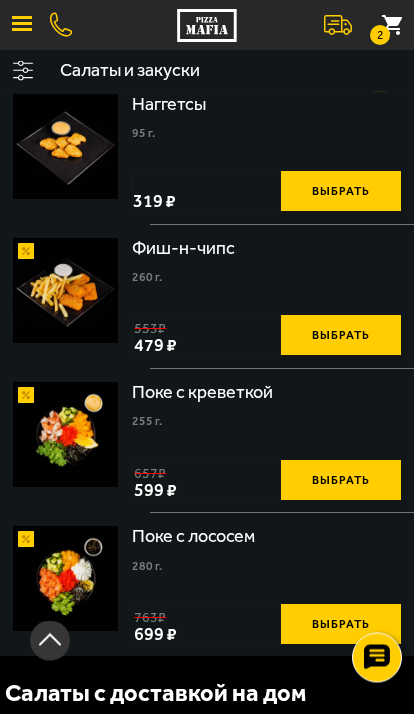 click at bounding box center (22, 25) 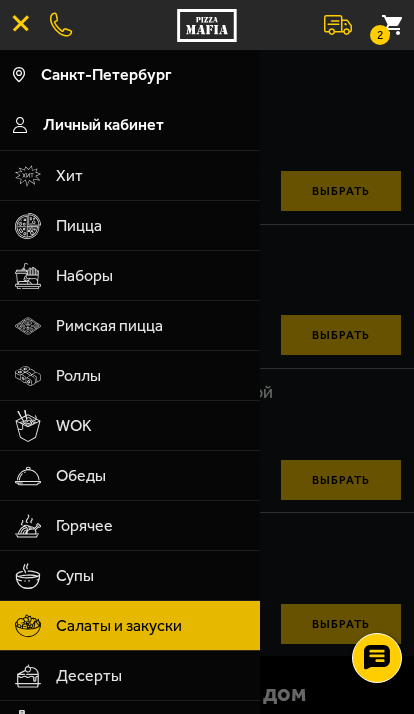 click at bounding box center (28, 276) 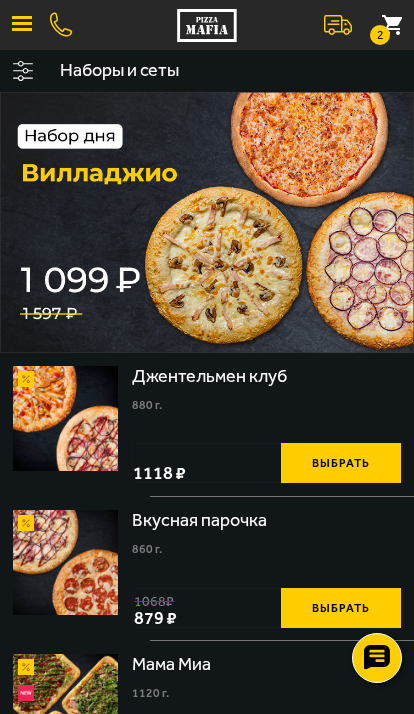click at bounding box center (22, 25) 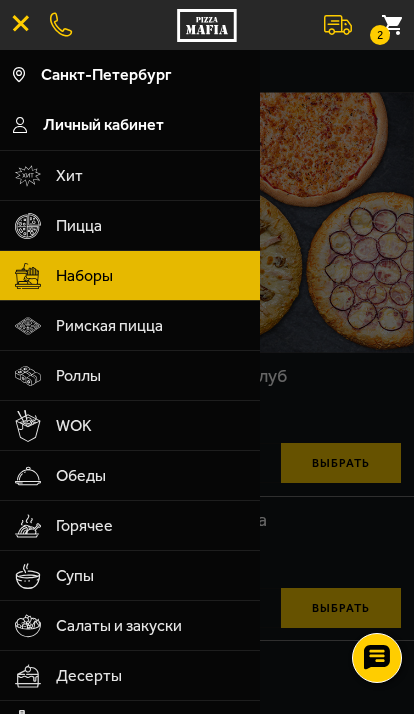 click on "Римская пицца" at bounding box center (151, 326) 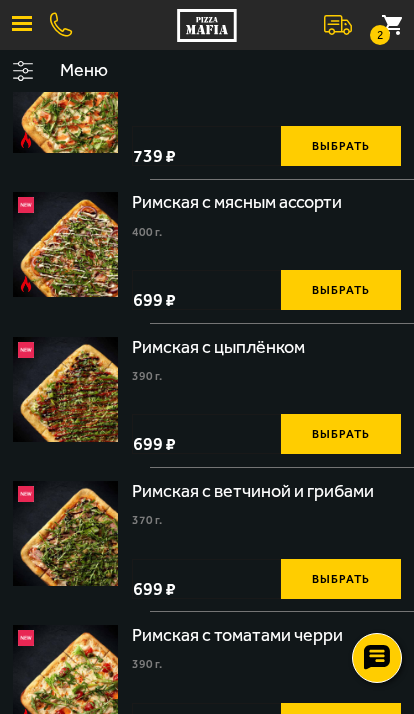 scroll, scrollTop: 0, scrollLeft: 0, axis: both 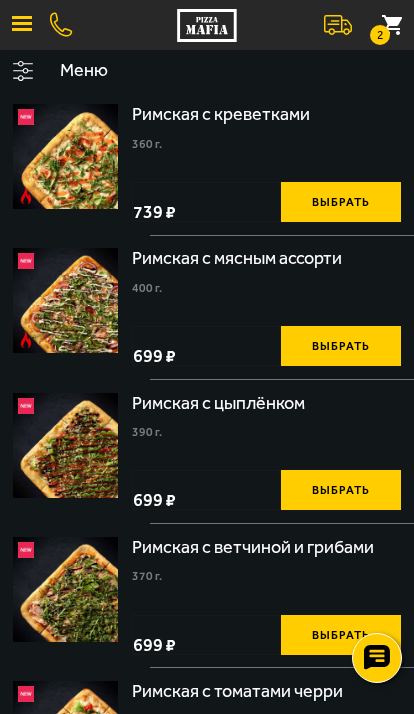 click on "2" at bounding box center [392, 25] 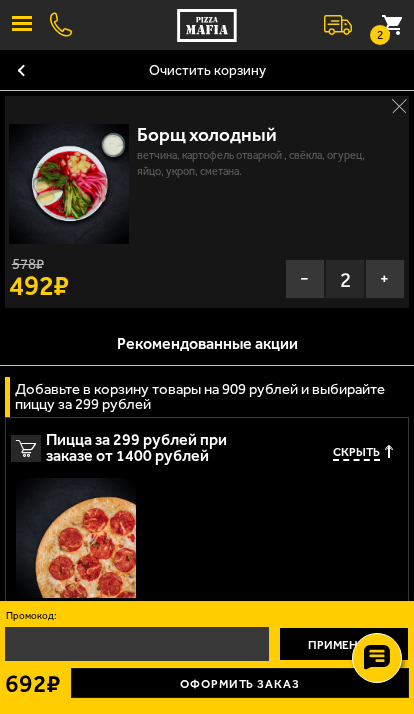 click at bounding box center [22, 29] 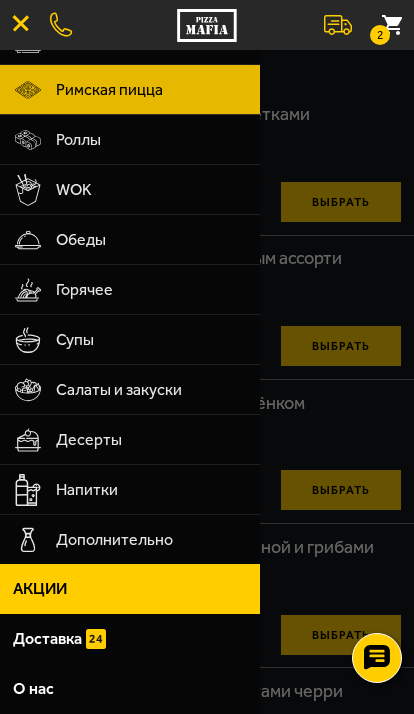 scroll, scrollTop: 244, scrollLeft: 0, axis: vertical 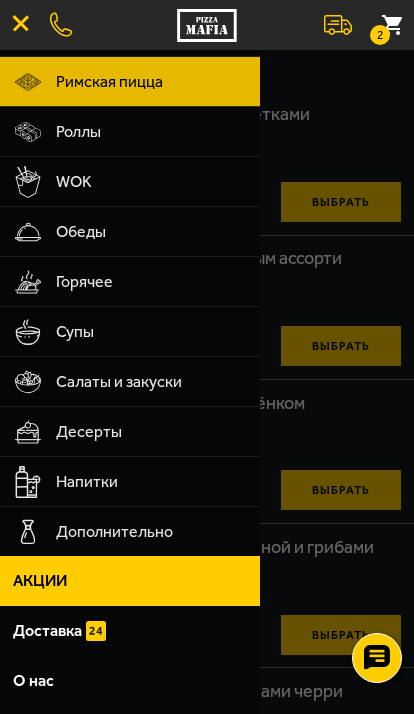 click on "Десерты" at bounding box center [151, 432] 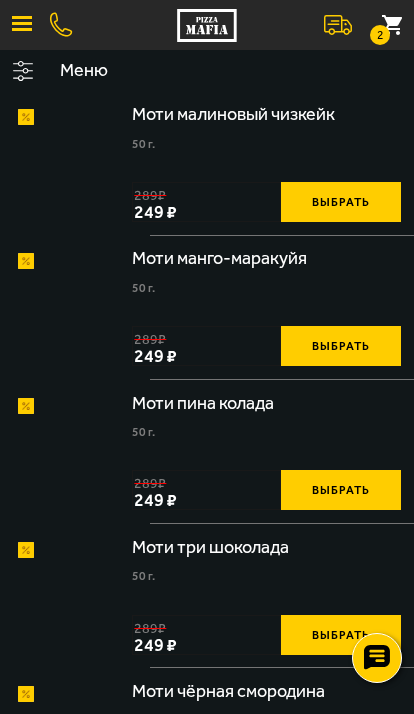 scroll, scrollTop: 0, scrollLeft: 0, axis: both 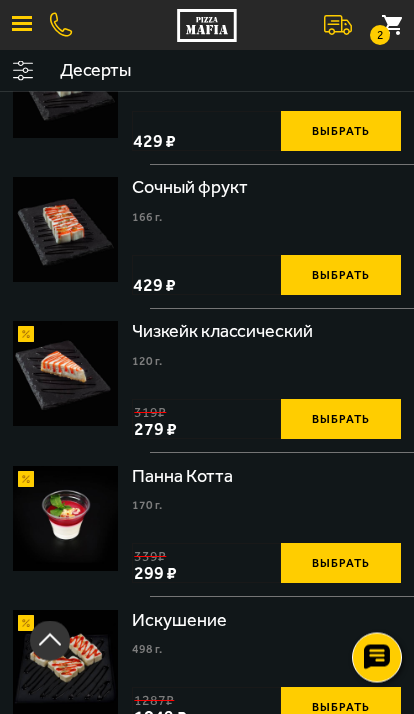 click at bounding box center [22, 25] 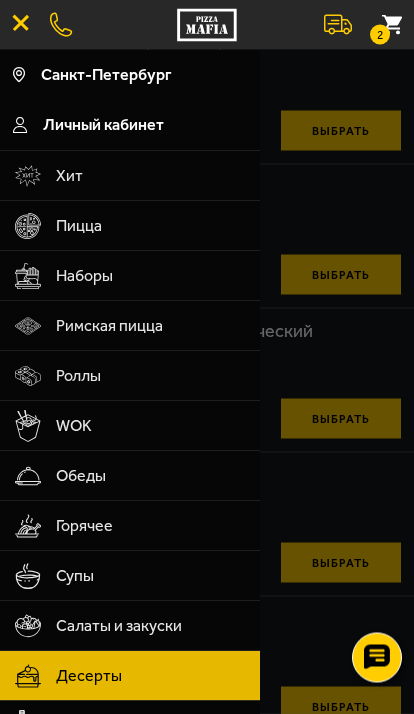 scroll, scrollTop: 0, scrollLeft: 0, axis: both 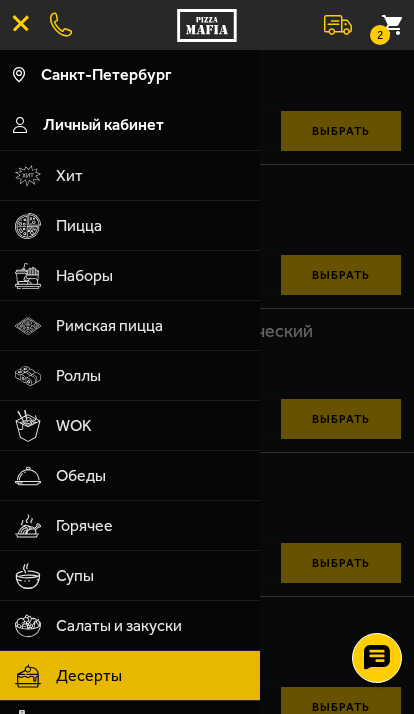 click on "Роллы" at bounding box center (151, 376) 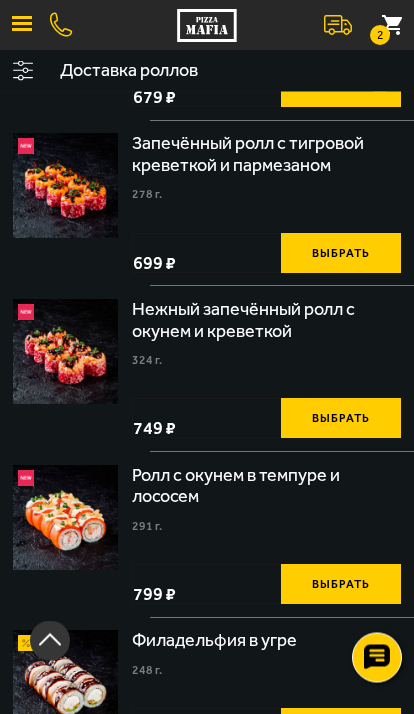 scroll, scrollTop: 443, scrollLeft: 0, axis: vertical 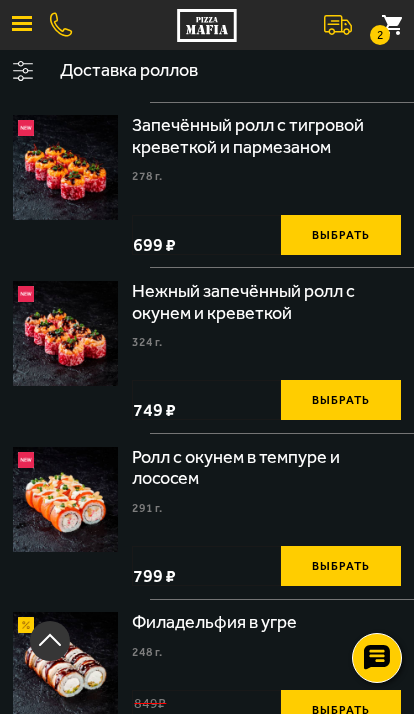 click at bounding box center [22, 23] 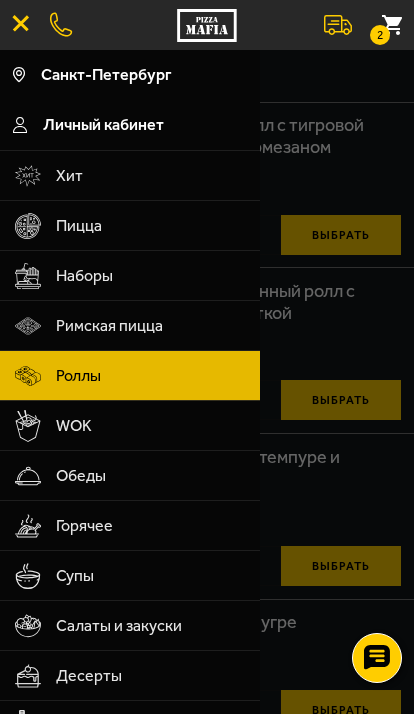 click on "WOK" at bounding box center (151, 426) 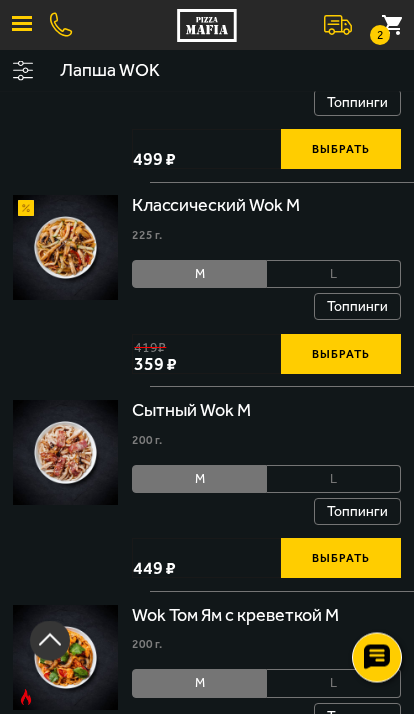 scroll, scrollTop: 1106, scrollLeft: 0, axis: vertical 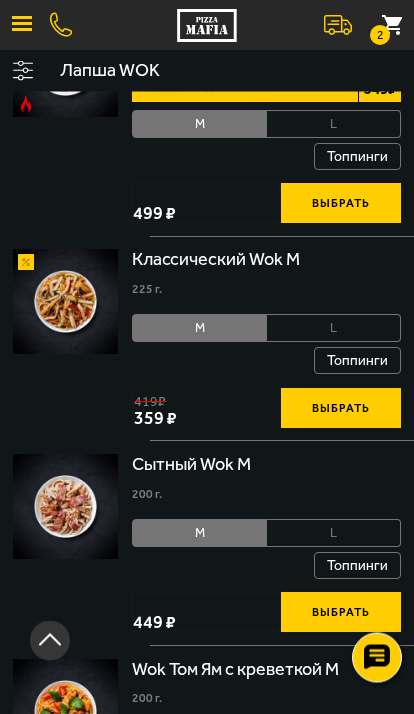 click on "Выбрать" at bounding box center (341, 613) 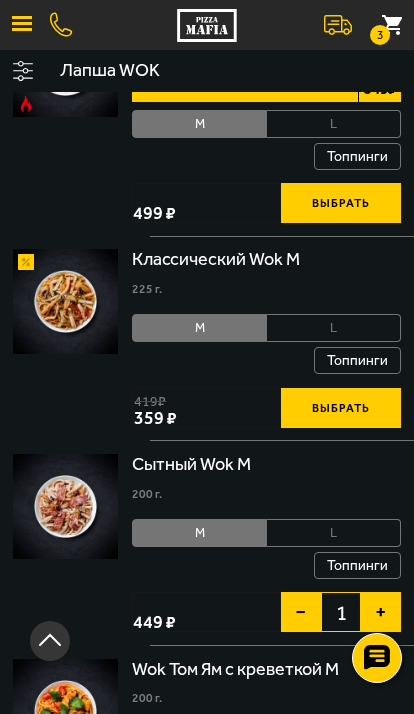 click on "+" at bounding box center [381, 612] 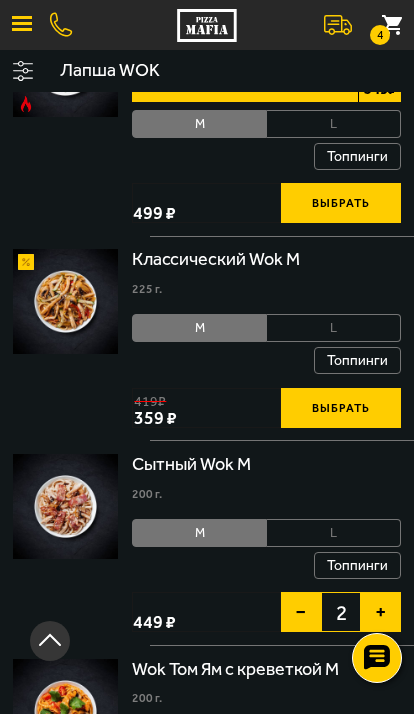 click at bounding box center (22, 25) 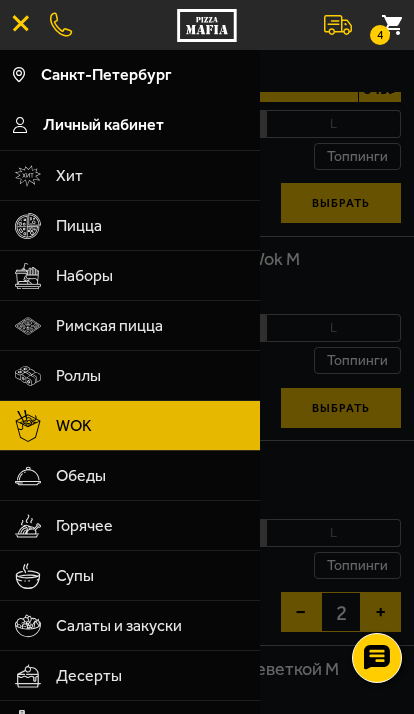 click on "Салаты и закуски" at bounding box center [151, 626] 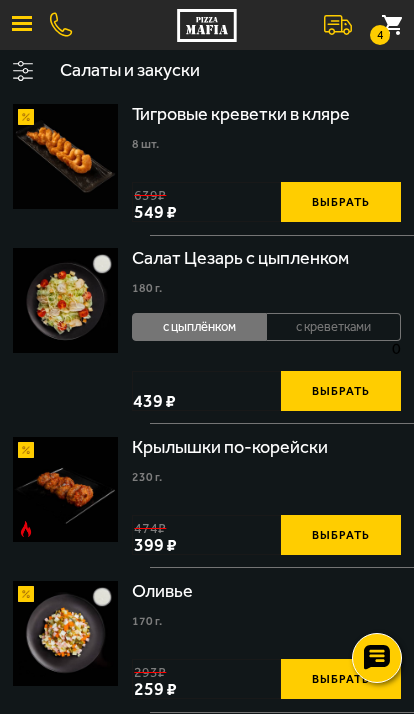 click on "4" at bounding box center (392, 25) 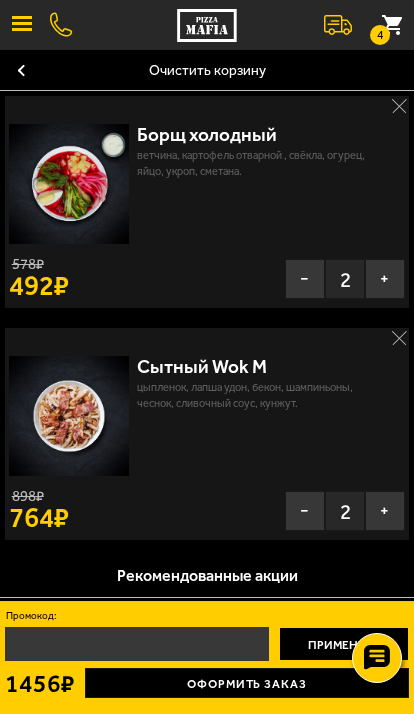 click on "−" at bounding box center (305, 511) 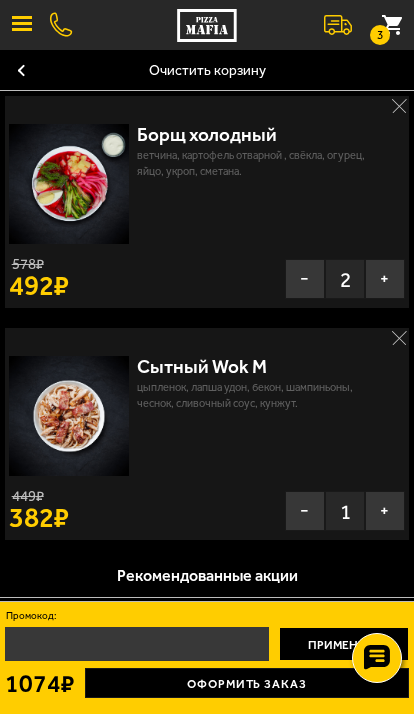 click on "+" at bounding box center (385, 511) 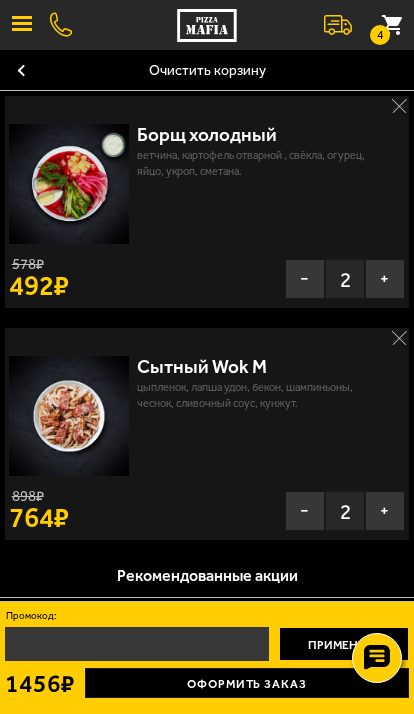 click 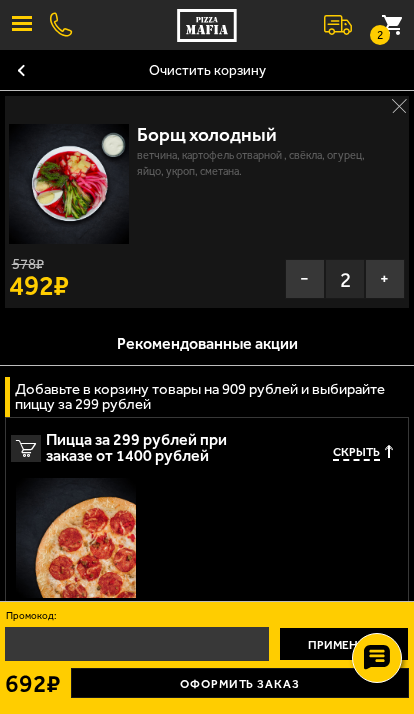 scroll, scrollTop: 0, scrollLeft: 0, axis: both 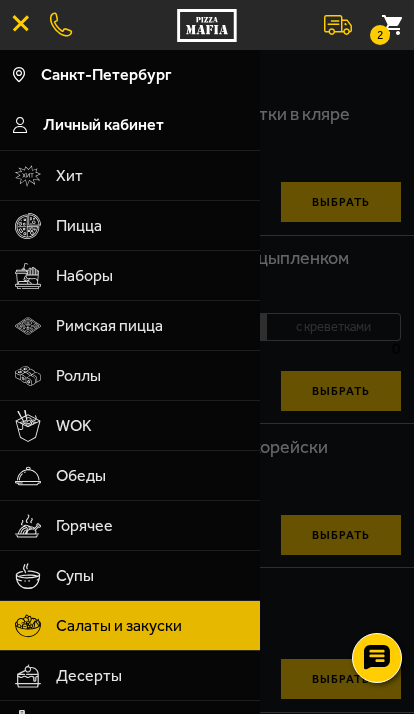 click on "Наборы" at bounding box center [151, 276] 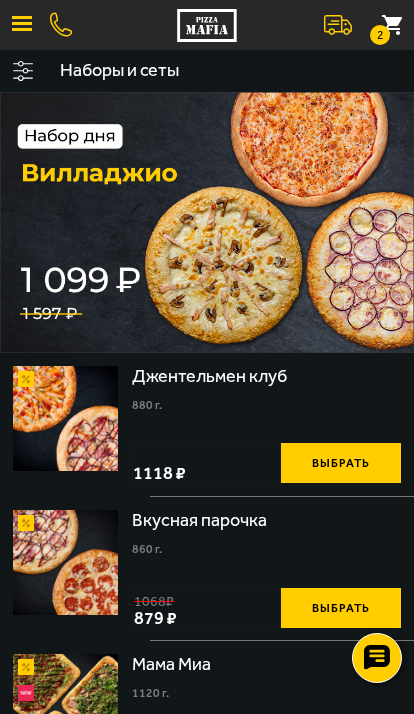 click at bounding box center [22, 25] 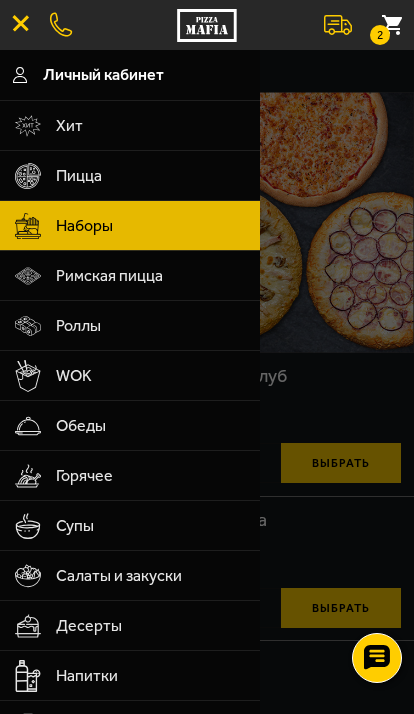 scroll, scrollTop: 49, scrollLeft: 0, axis: vertical 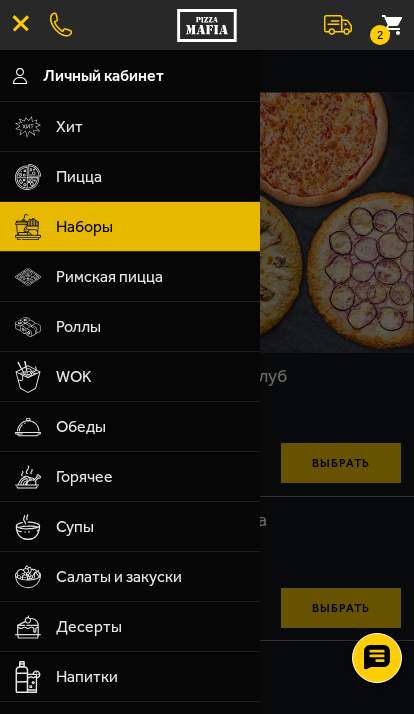 click on "Супы" at bounding box center (151, 527) 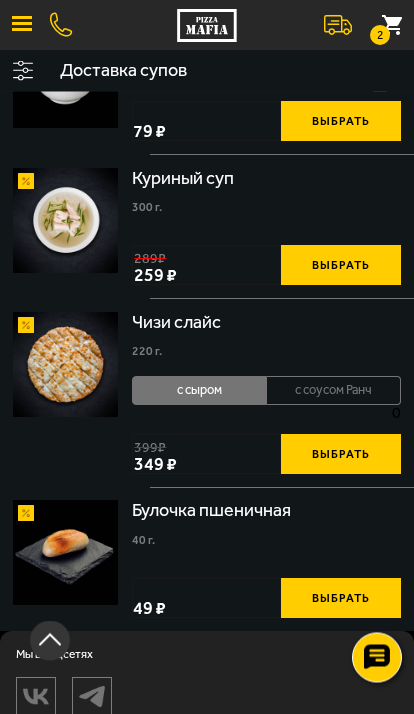 scroll, scrollTop: 1094, scrollLeft: 0, axis: vertical 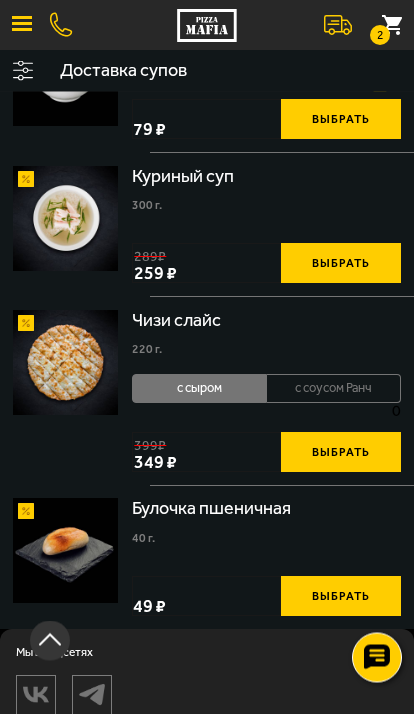 click at bounding box center (22, 23) 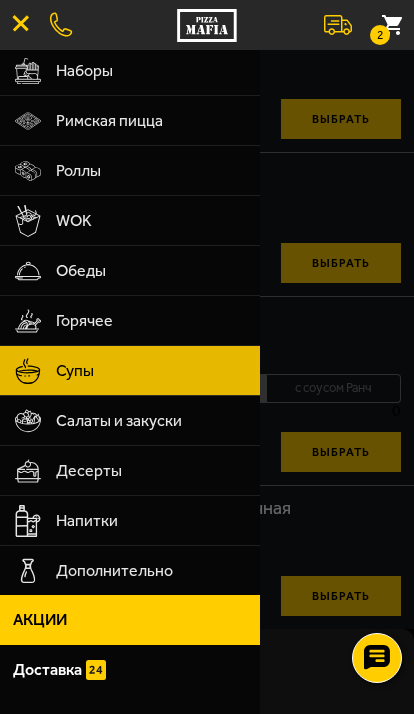 scroll, scrollTop: 207, scrollLeft: 0, axis: vertical 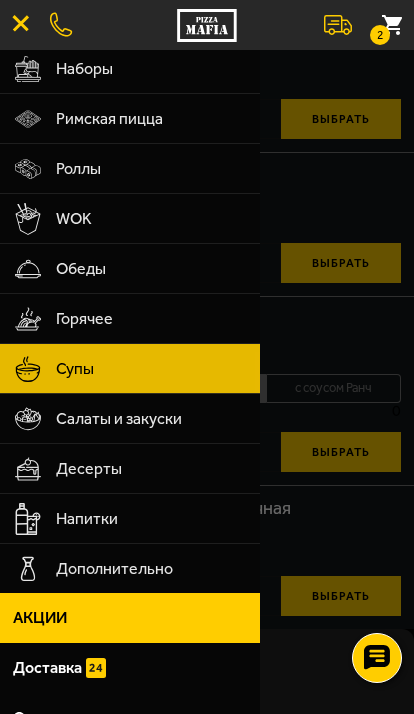 click on "Салаты и закуски" at bounding box center (151, 419) 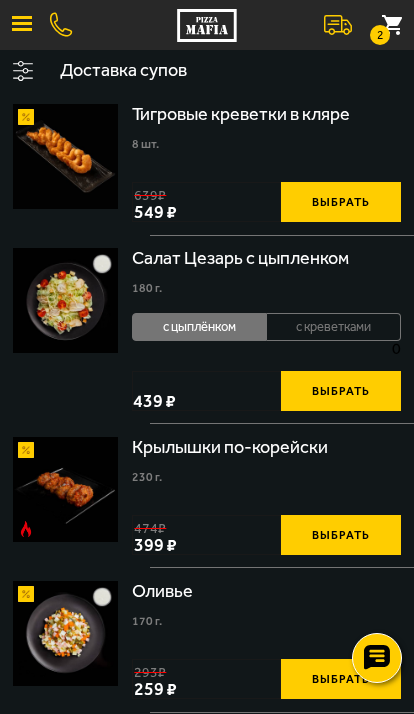 scroll, scrollTop: 0, scrollLeft: 0, axis: both 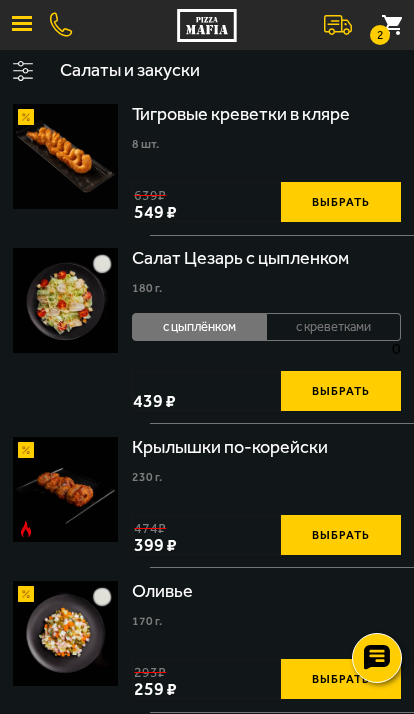 click on "2" at bounding box center (392, 25) 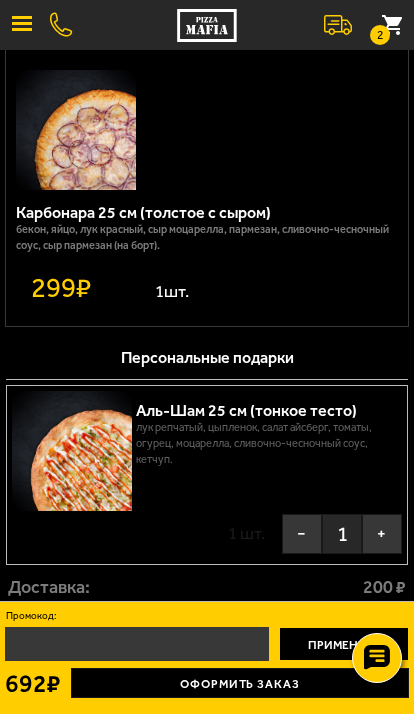 scroll, scrollTop: 928, scrollLeft: 0, axis: vertical 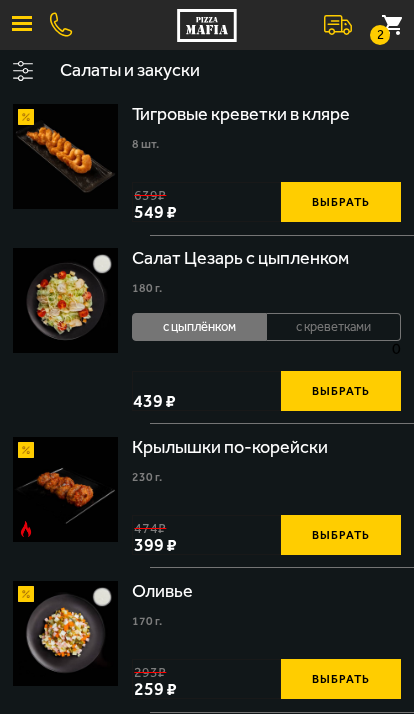 click on "2" at bounding box center (392, 25) 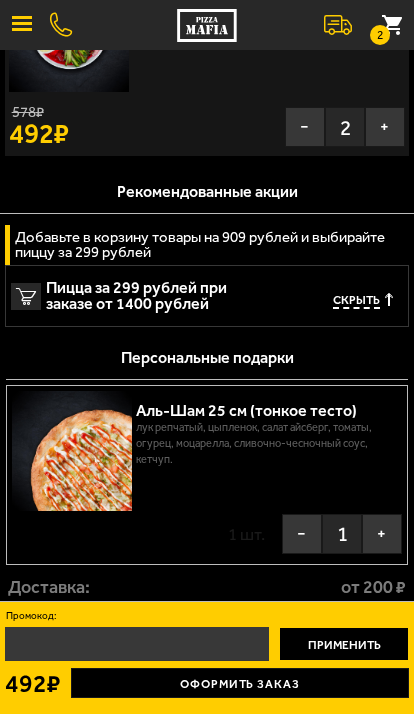 scroll, scrollTop: 152, scrollLeft: 0, axis: vertical 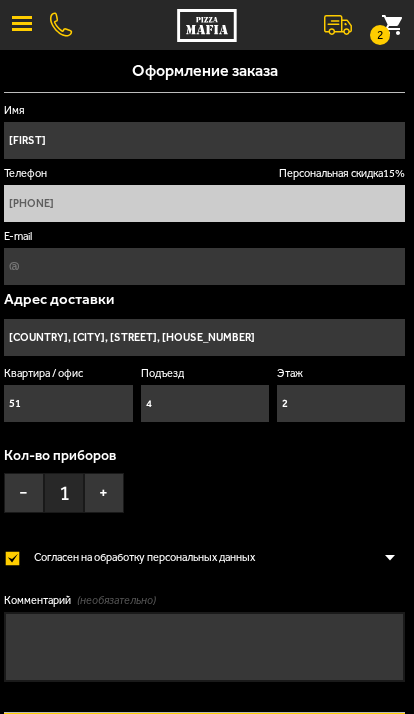 type on "[STREET], [BUILDING]" 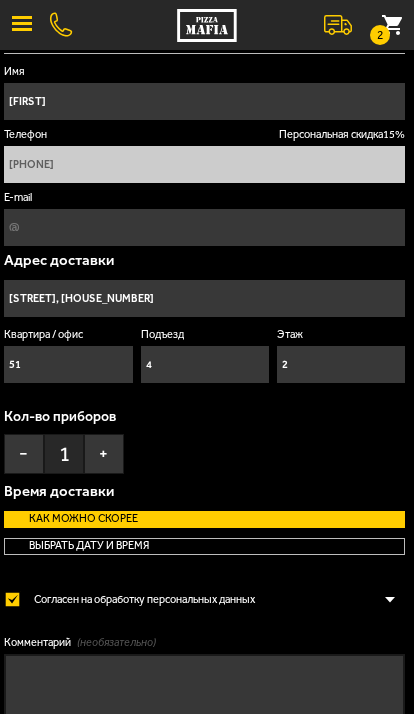 scroll, scrollTop: 16, scrollLeft: 0, axis: vertical 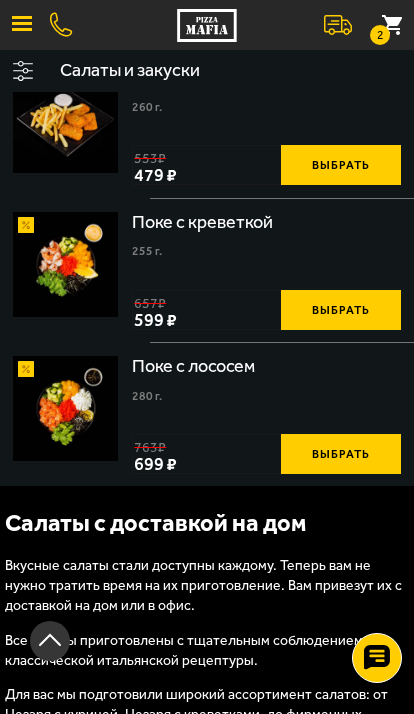 click on "2" at bounding box center (392, 25) 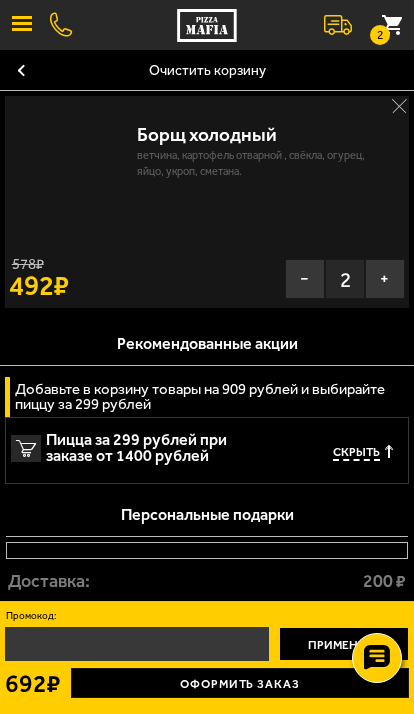 scroll, scrollTop: 0, scrollLeft: 0, axis: both 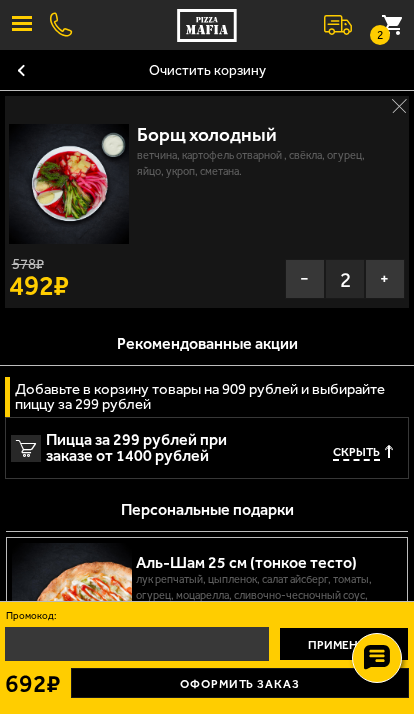 click on "Оформить заказ" at bounding box center (240, 683) 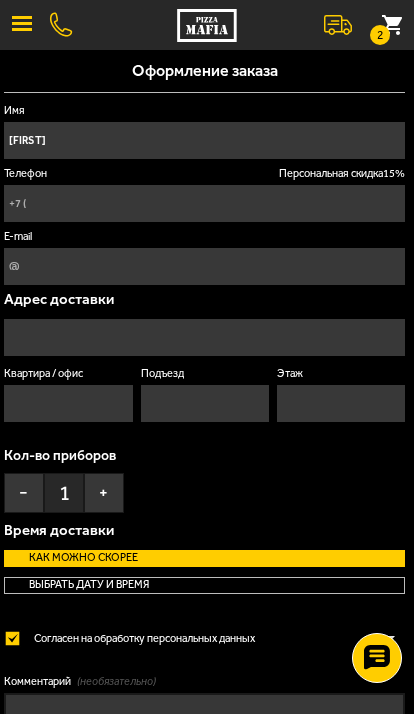 type on "[PHONE]" 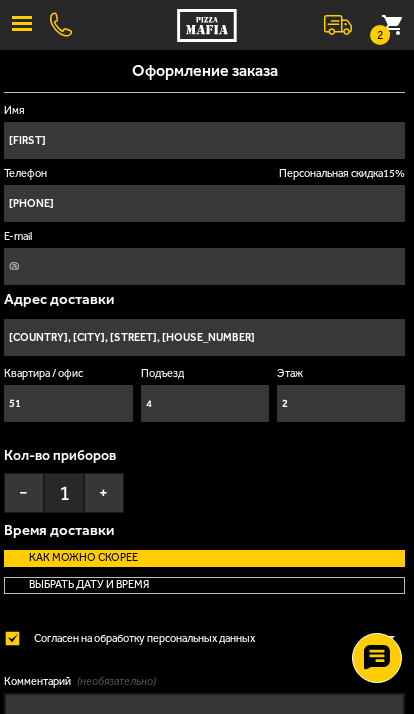 type on "[STREET], [BUILDING]" 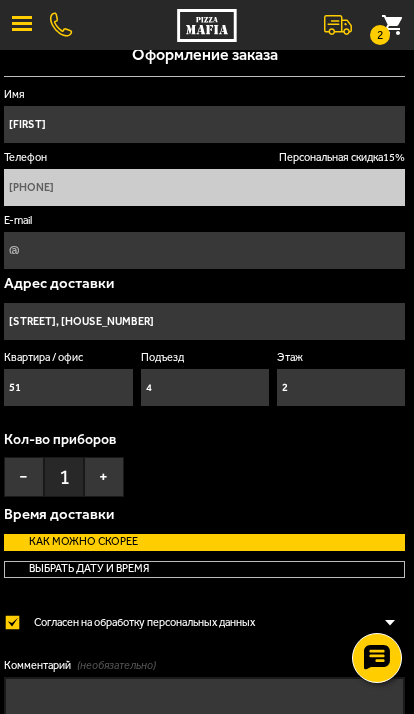 scroll, scrollTop: 0, scrollLeft: 0, axis: both 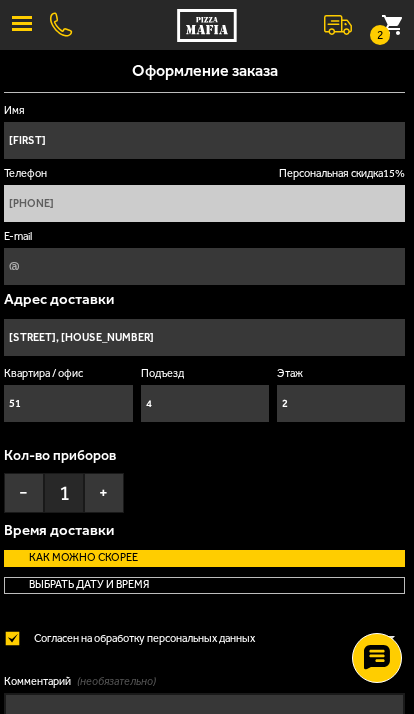 click on "2" at bounding box center [392, 25] 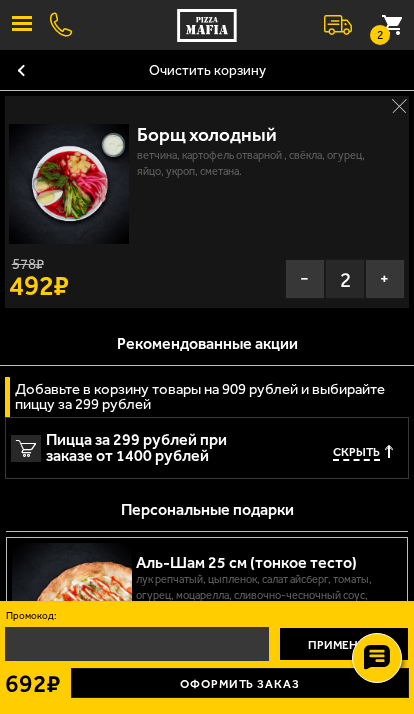 click at bounding box center (22, 23) 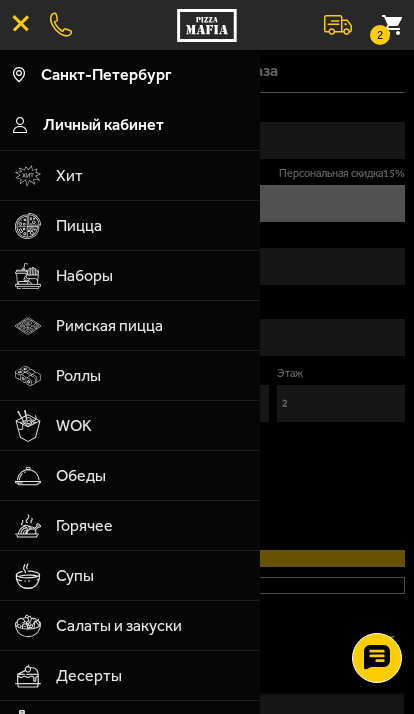 click at bounding box center (207, 407) 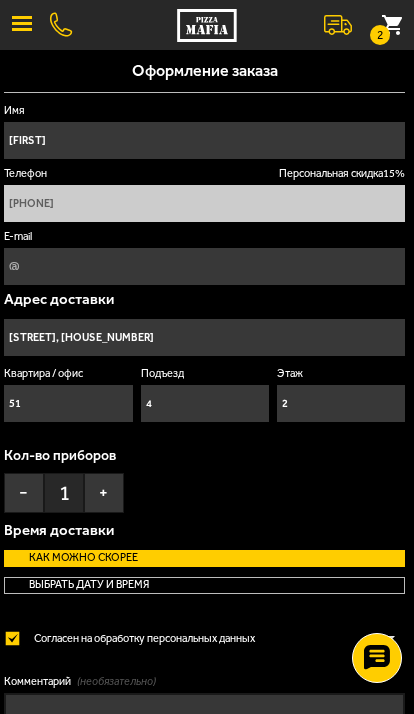 click at bounding box center (22, 23) 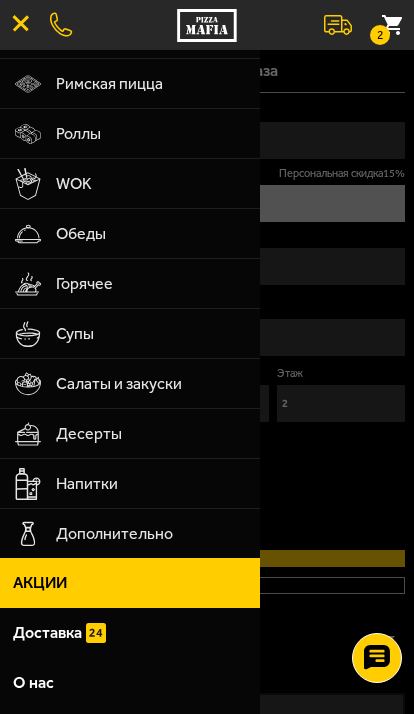 scroll, scrollTop: 259, scrollLeft: 0, axis: vertical 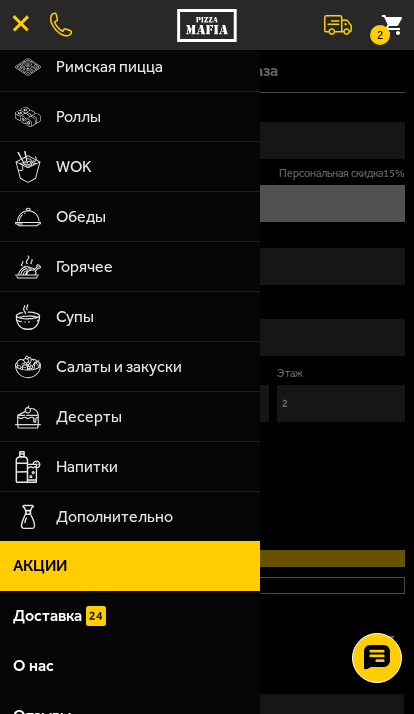 click on "Дополнительно" at bounding box center [151, 517] 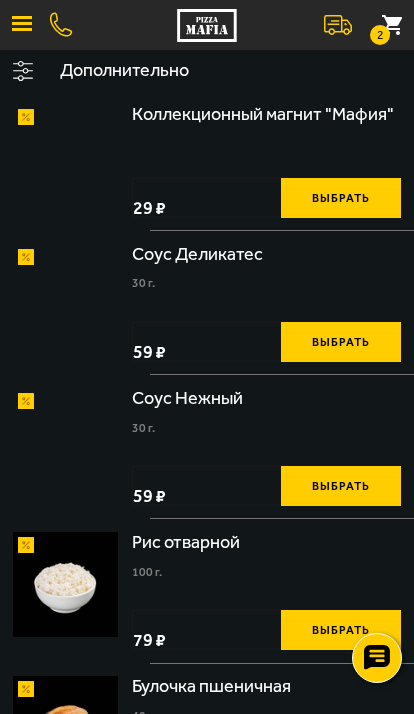 scroll, scrollTop: 0, scrollLeft: 0, axis: both 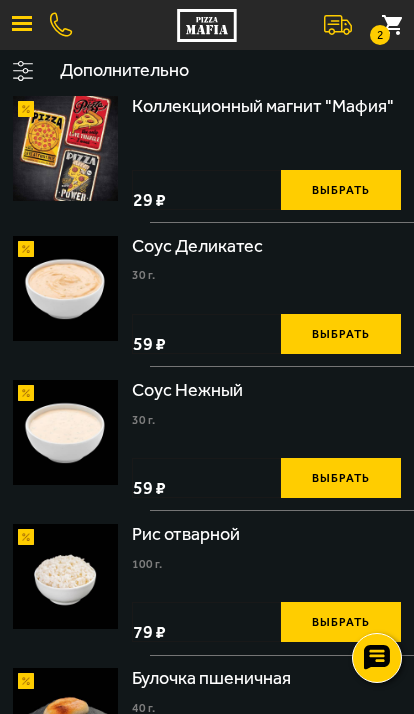 click at bounding box center [65, 288] 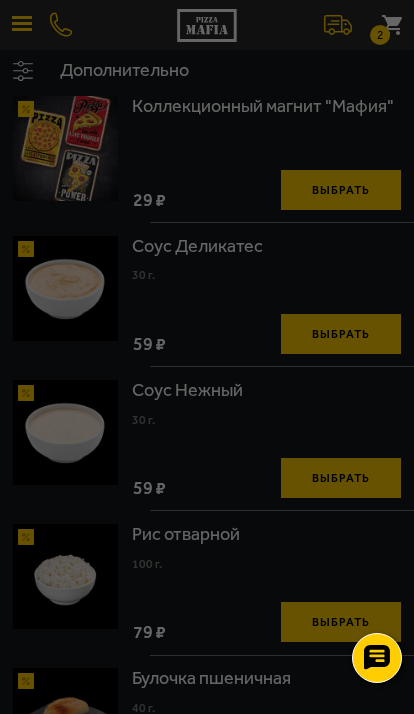 scroll, scrollTop: 0, scrollLeft: 0, axis: both 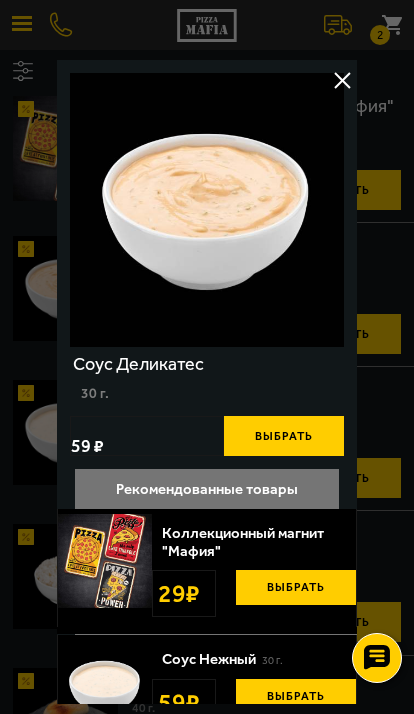 click at bounding box center [342, 80] 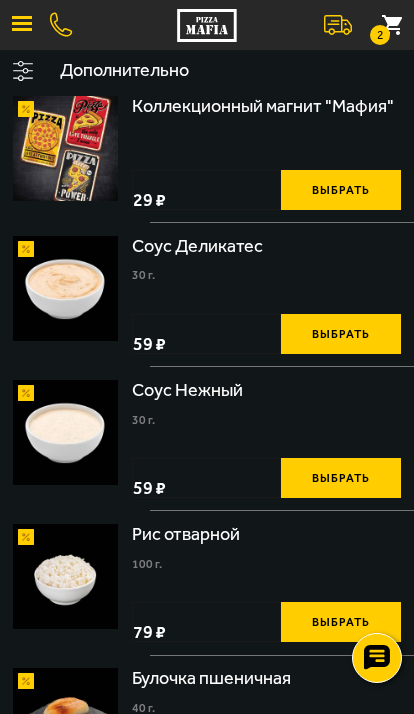 click at bounding box center [65, 432] 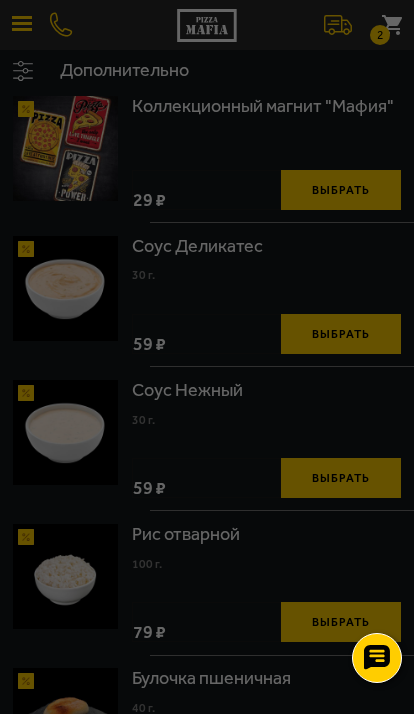 scroll, scrollTop: 0, scrollLeft: 0, axis: both 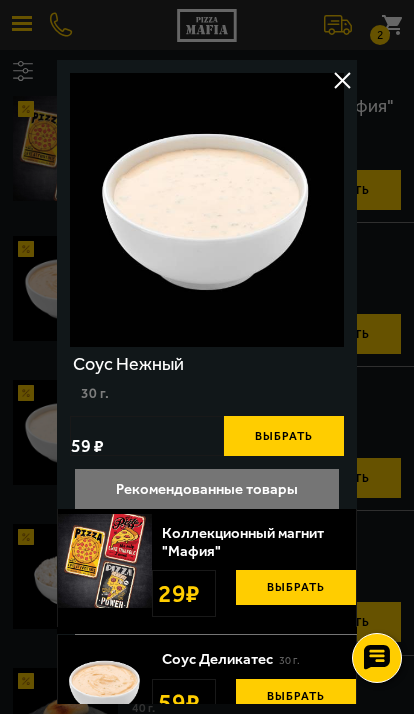 click at bounding box center [342, 80] 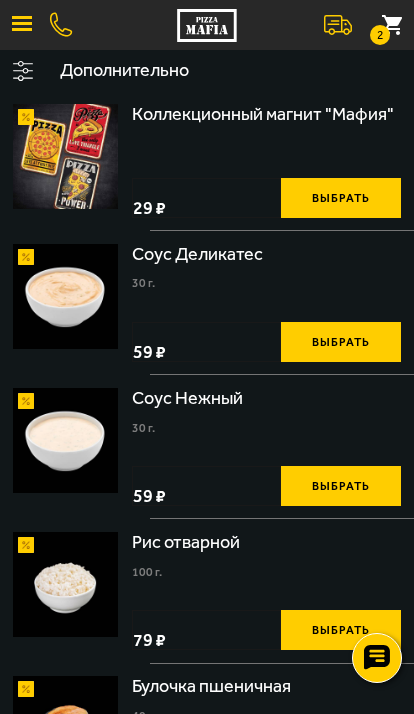 click on "2" at bounding box center (380, 35) 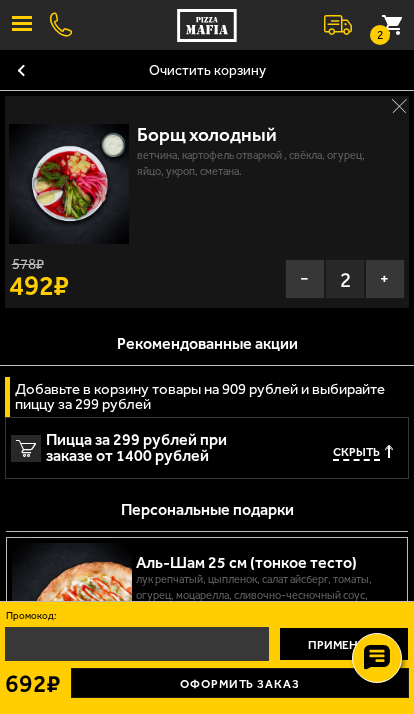 scroll, scrollTop: 0, scrollLeft: 0, axis: both 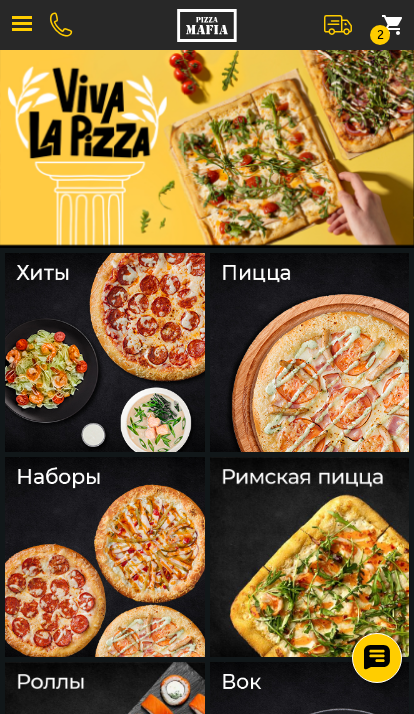 click at bounding box center (22, 25) 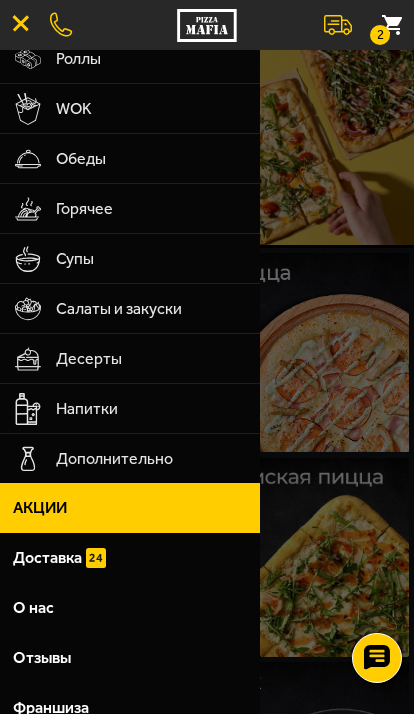 scroll, scrollTop: 315, scrollLeft: 0, axis: vertical 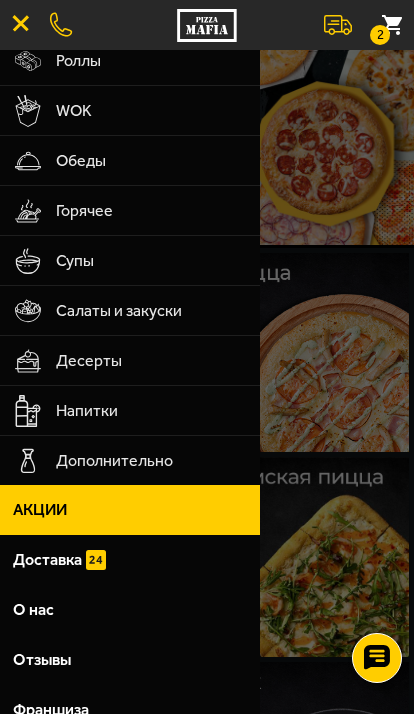 click on "Напитки" at bounding box center [151, 411] 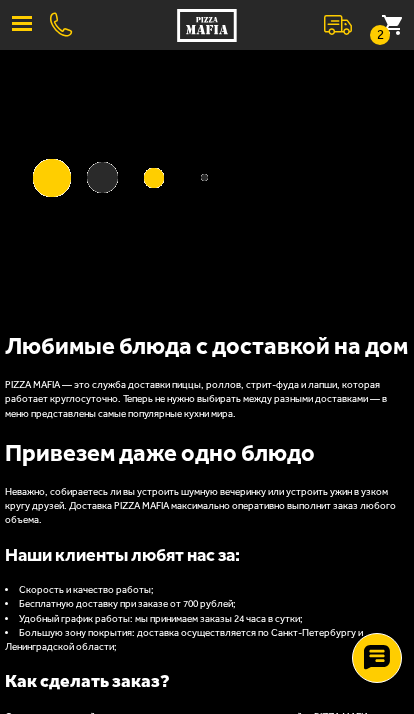 scroll, scrollTop: 0, scrollLeft: 0, axis: both 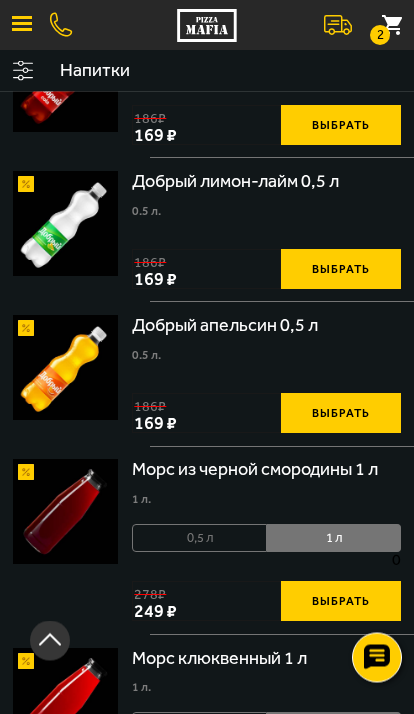 click on "Выбрать" at bounding box center [341, 414] 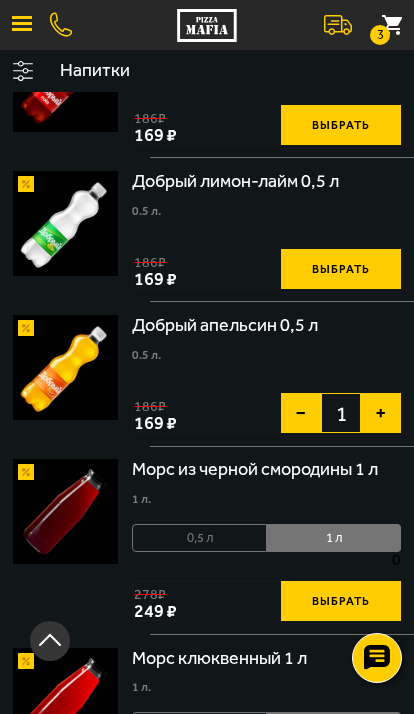 click on "−" at bounding box center (301, 413) 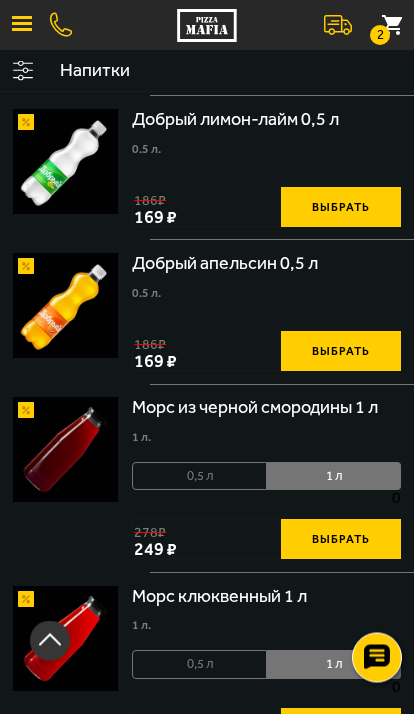 scroll, scrollTop: 459, scrollLeft: 0, axis: vertical 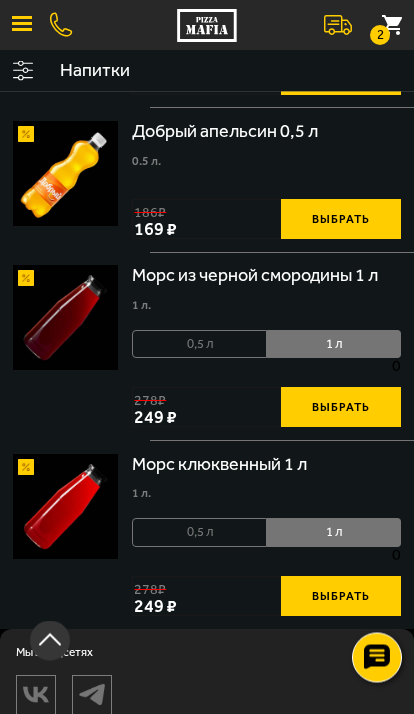 click on "0,5 л" at bounding box center [199, 345] 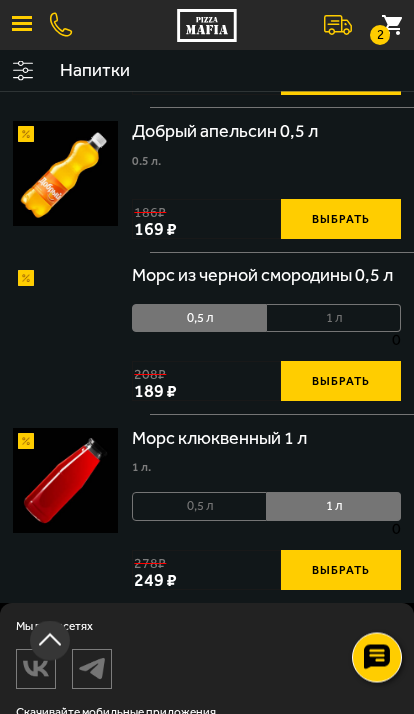 scroll, scrollTop: 433, scrollLeft: 0, axis: vertical 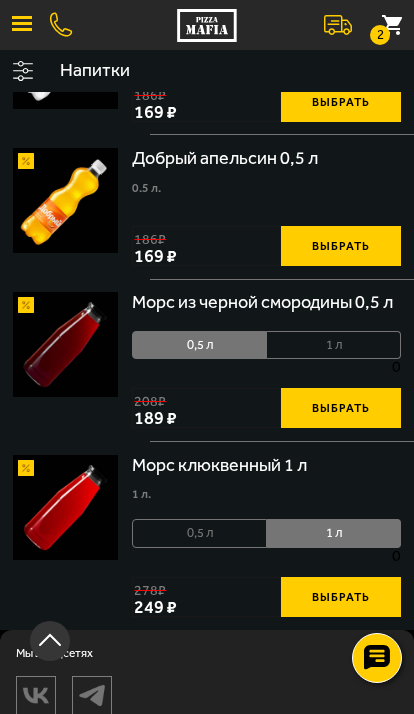 click on "1 л" at bounding box center (334, 345) 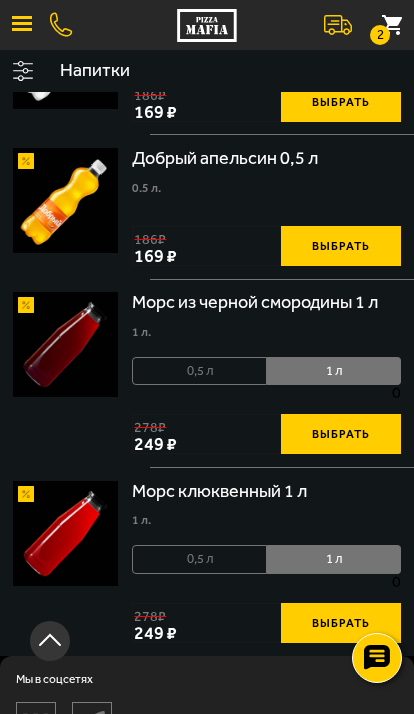 click on "2" at bounding box center (380, 35) 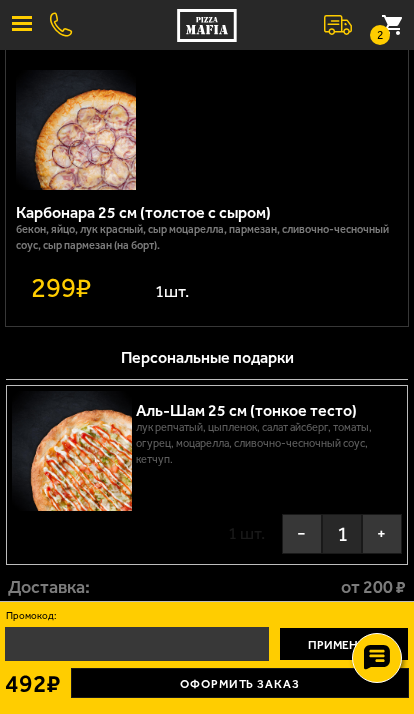 scroll, scrollTop: 923, scrollLeft: 0, axis: vertical 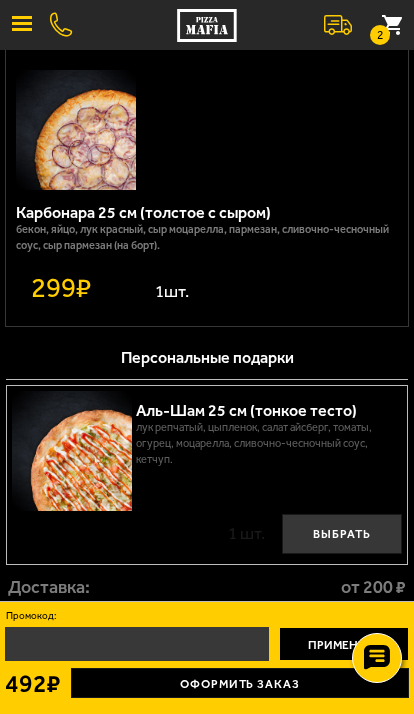 click on "Выбрать" at bounding box center (342, 534) 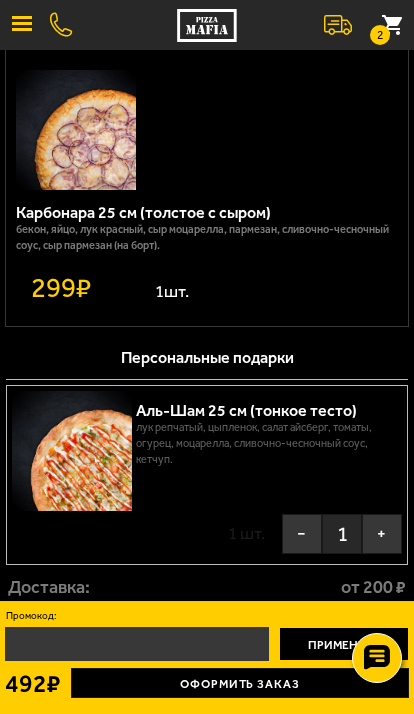 click on "−" at bounding box center [302, 534] 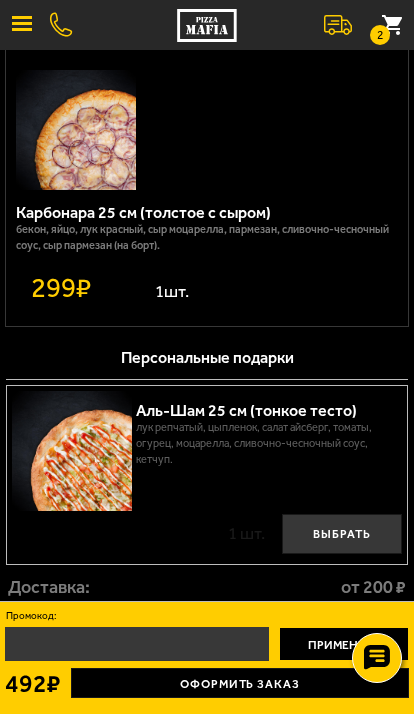 click on "Выбрать" at bounding box center (342, 534) 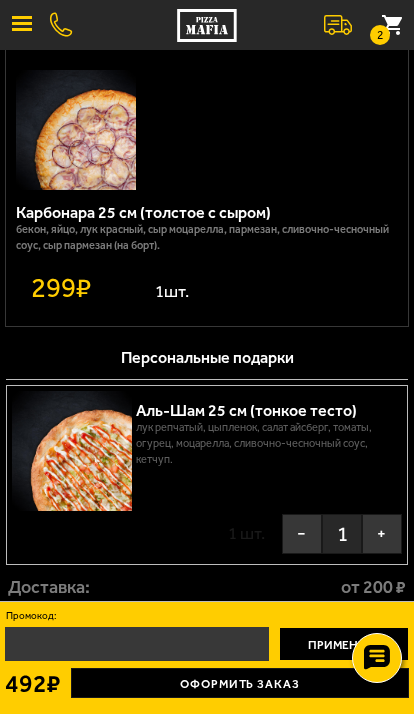 scroll, scrollTop: 923, scrollLeft: 0, axis: vertical 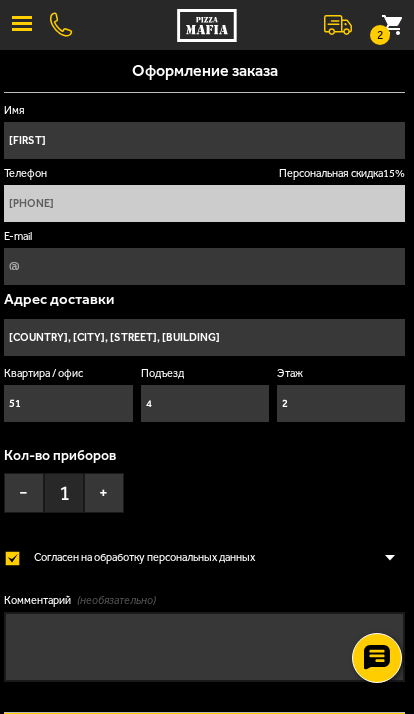 type on "[STREET], [BUILDING]" 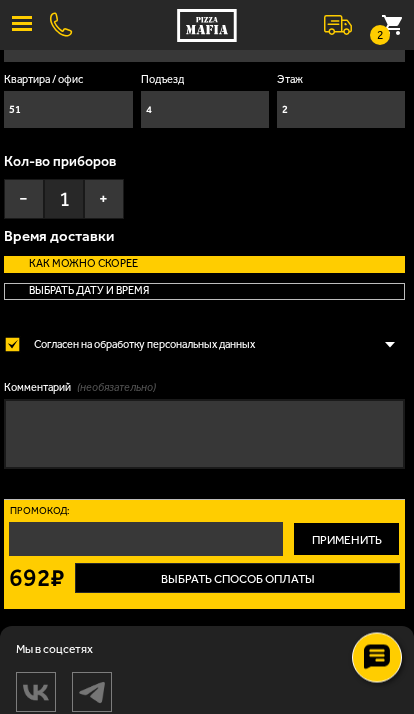 scroll, scrollTop: 293, scrollLeft: 0, axis: vertical 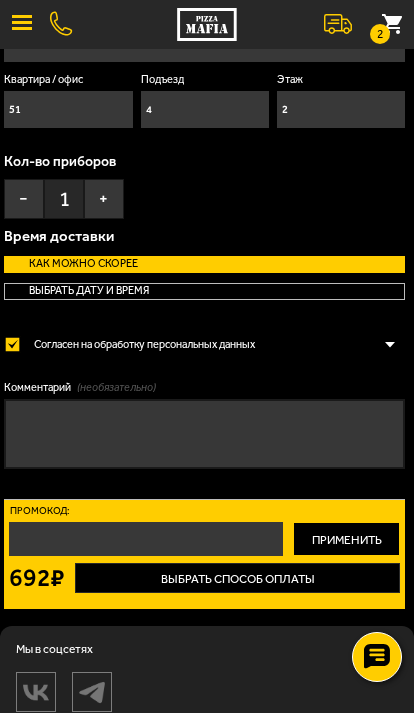 click at bounding box center (22, 25) 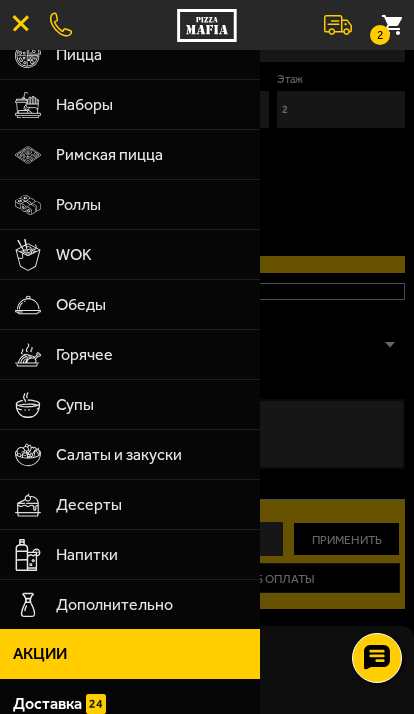 scroll, scrollTop: 196, scrollLeft: 0, axis: vertical 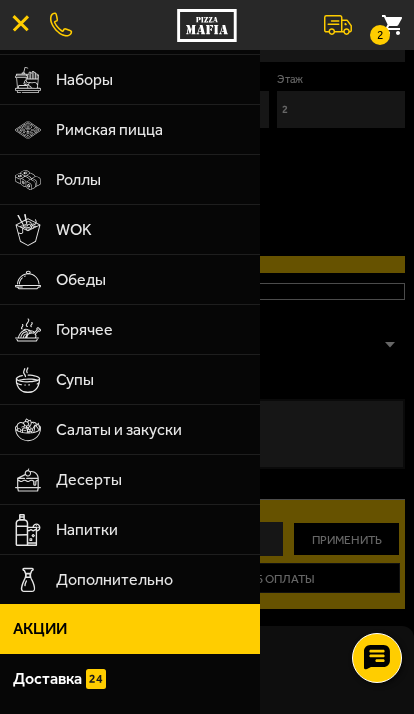 click on "Дополнительно" at bounding box center [151, 580] 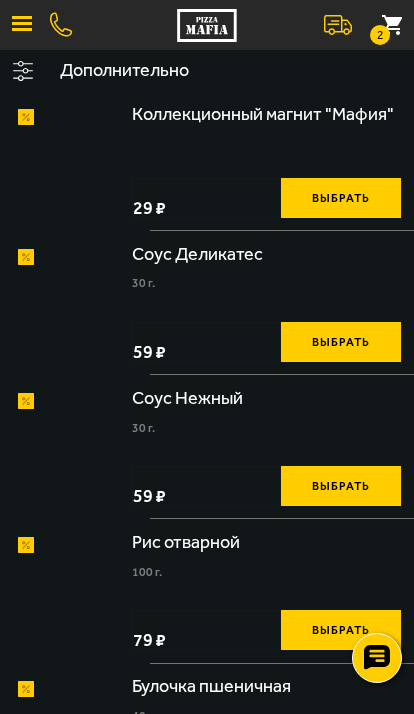 scroll, scrollTop: 0, scrollLeft: 0, axis: both 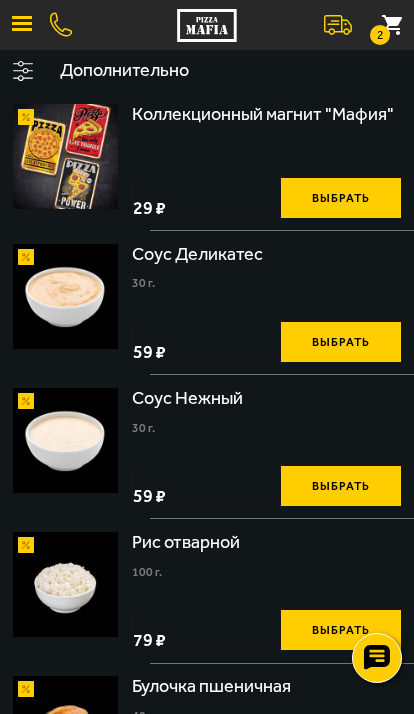click on "Выбрать" at bounding box center (341, 342) 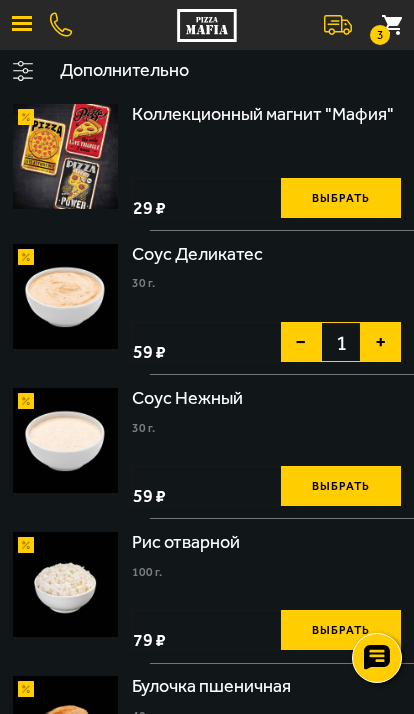 click on "3" at bounding box center (380, 35) 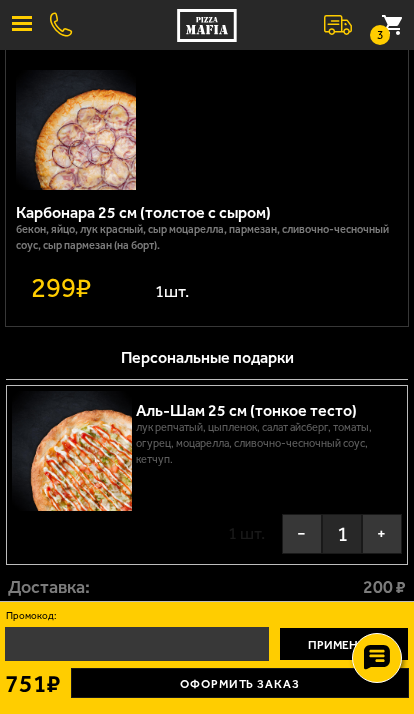 scroll, scrollTop: 1152, scrollLeft: 0, axis: vertical 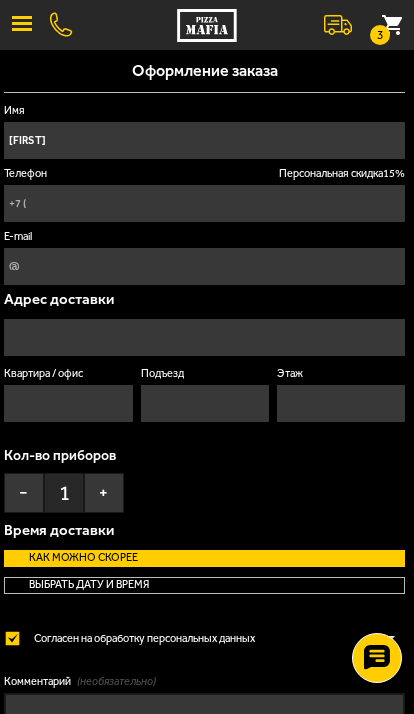 type on "[PHONE]" 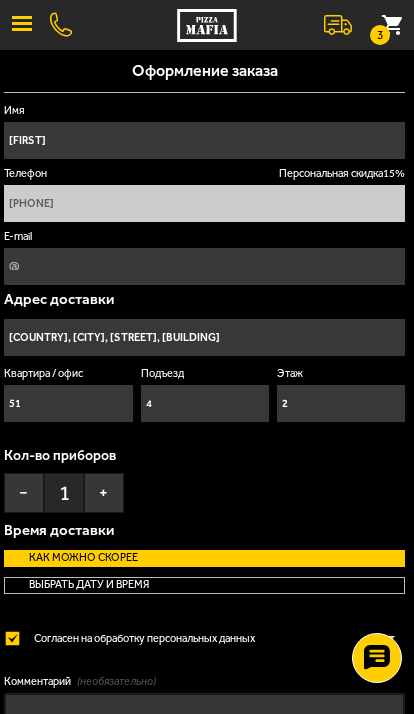 type on "[STREET], [BUILDING]" 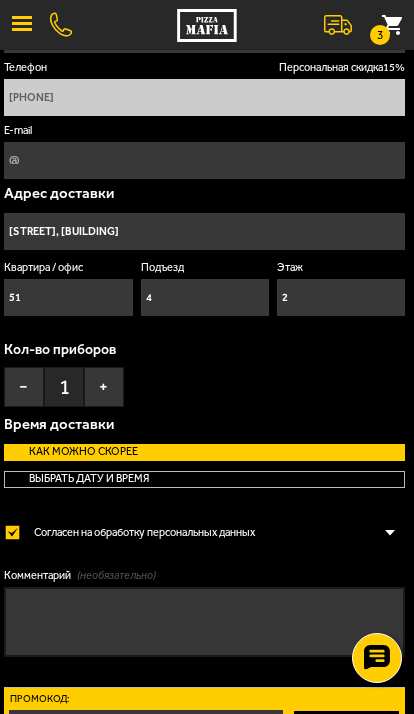 scroll, scrollTop: 141, scrollLeft: 0, axis: vertical 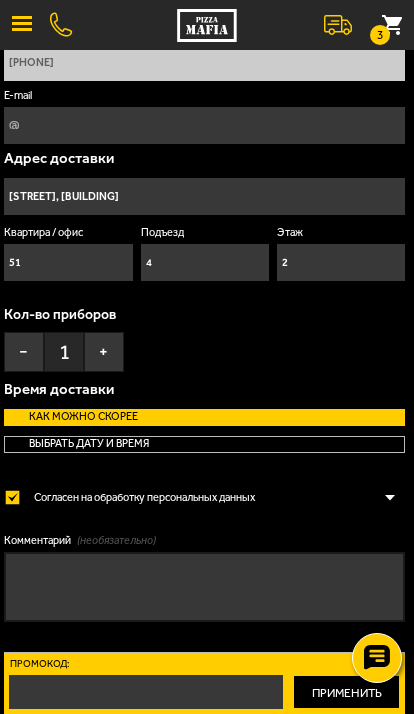 click at bounding box center (390, 497) 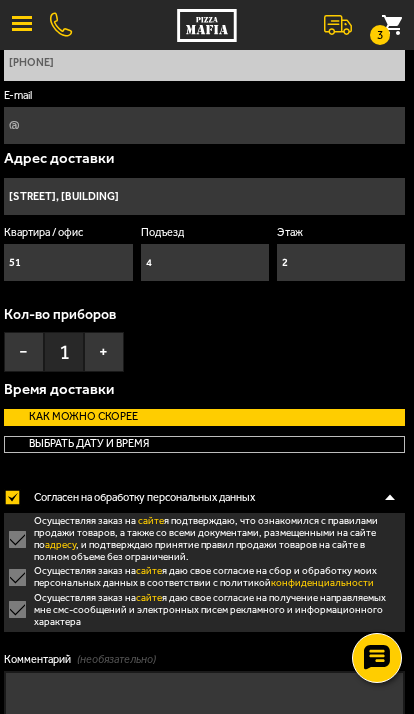 click at bounding box center [390, 497] 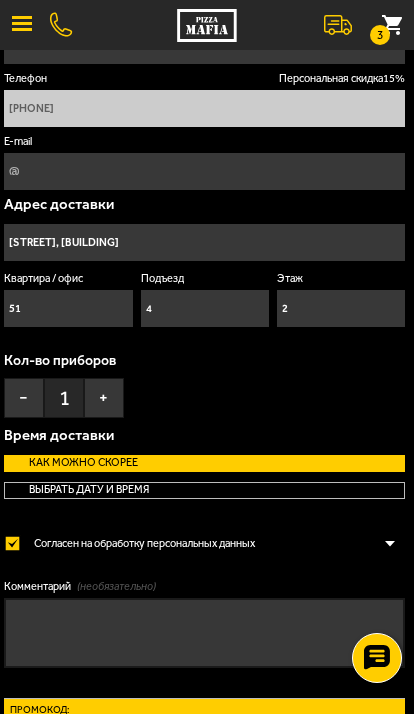 scroll, scrollTop: 0, scrollLeft: 0, axis: both 